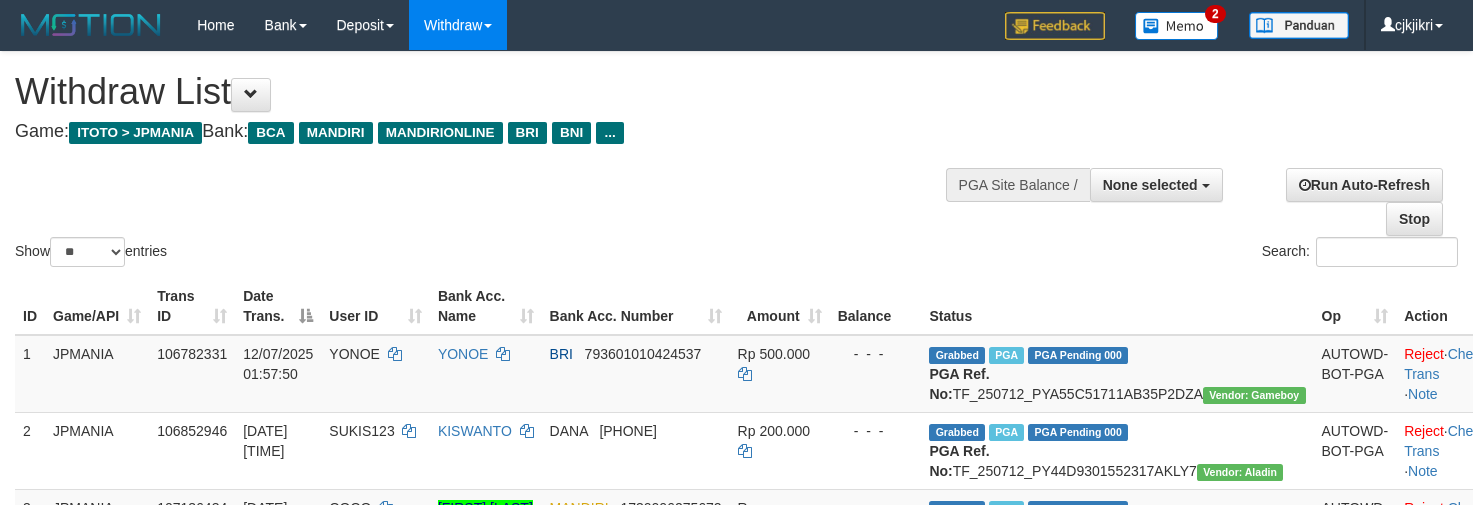 select 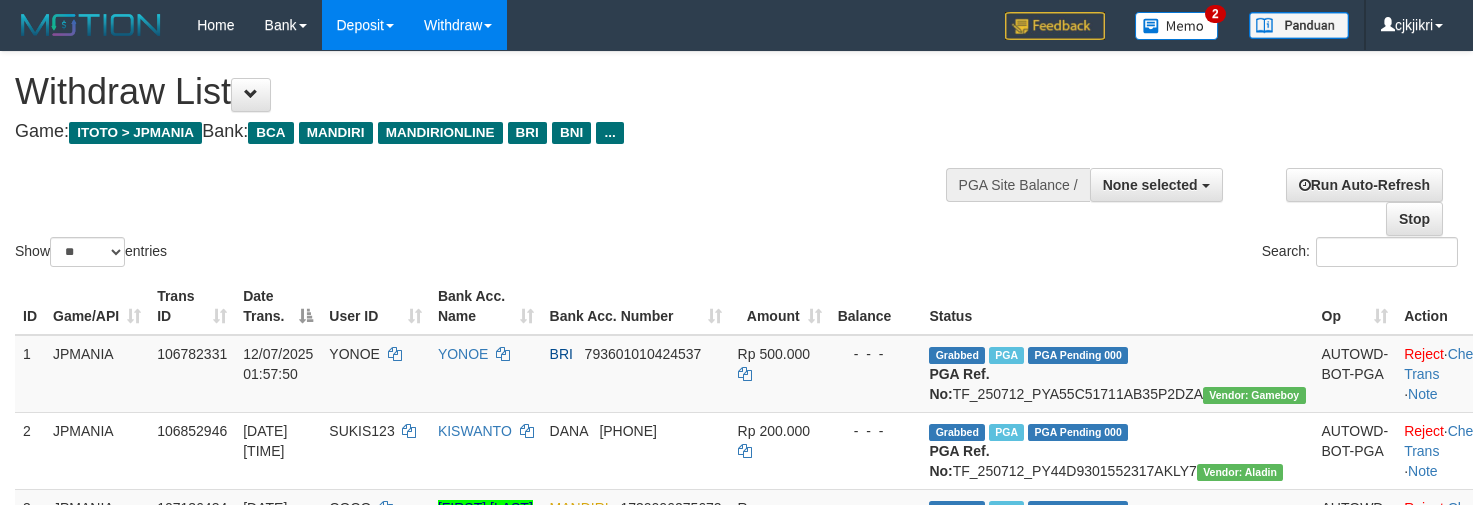 scroll, scrollTop: 0, scrollLeft: 0, axis: both 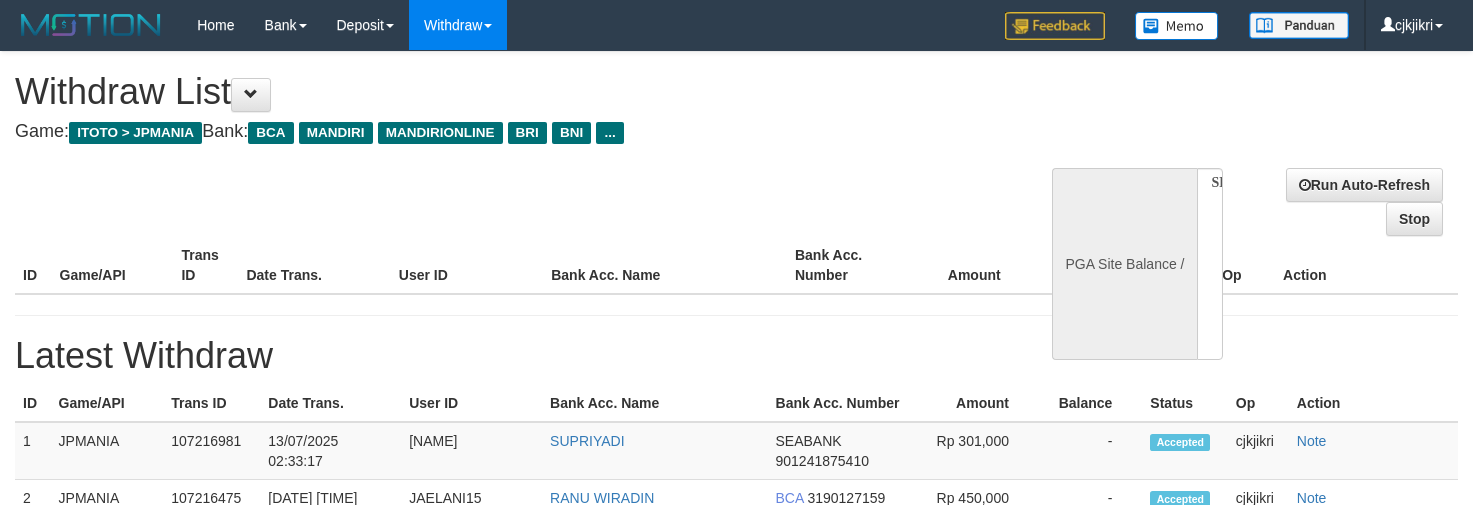select 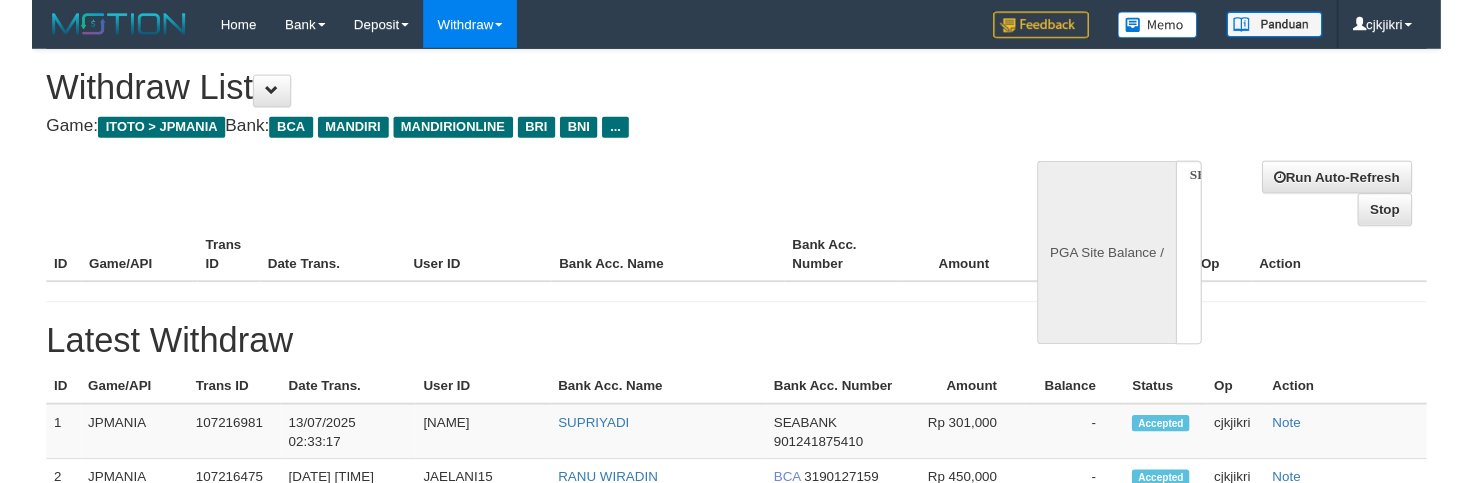 scroll, scrollTop: 0, scrollLeft: 0, axis: both 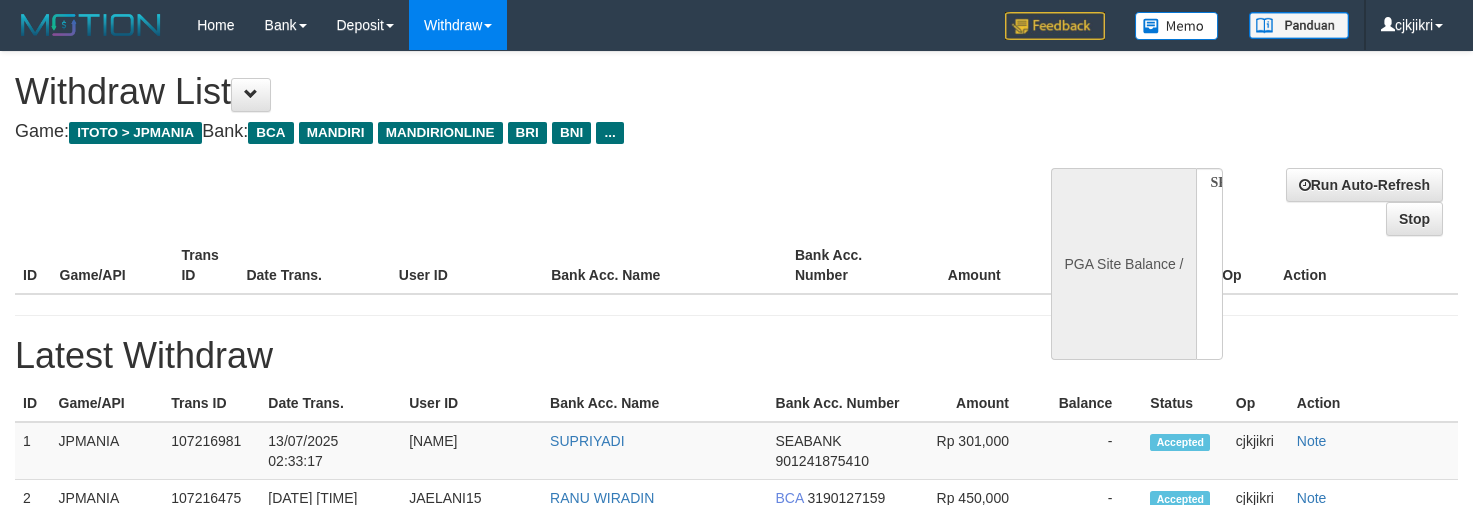 select on "**" 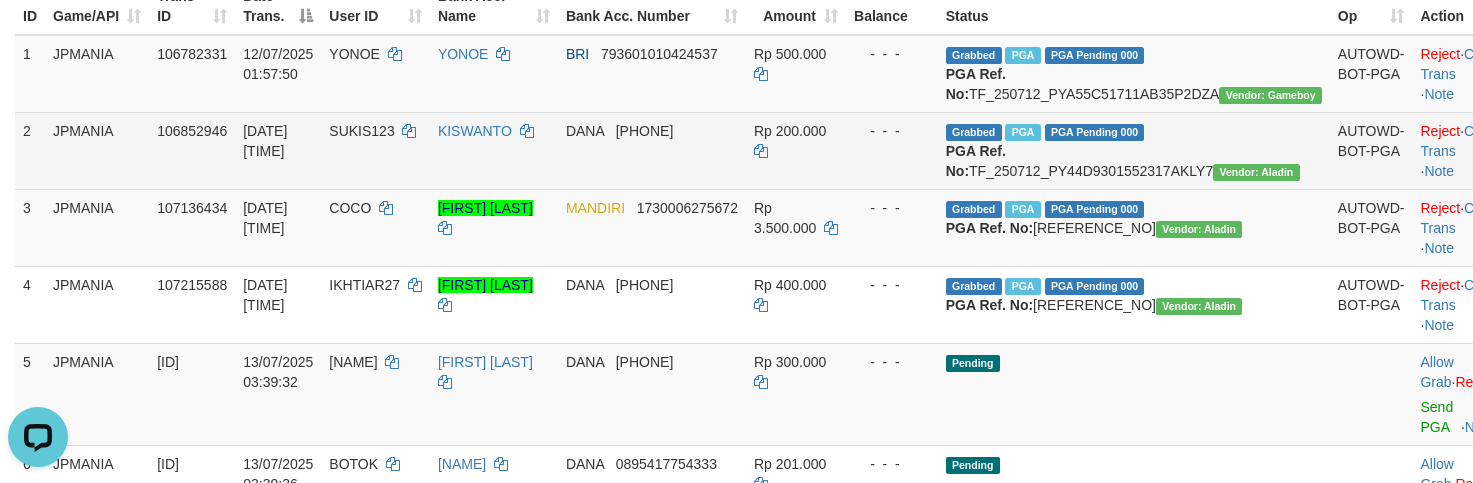 scroll, scrollTop: 0, scrollLeft: 0, axis: both 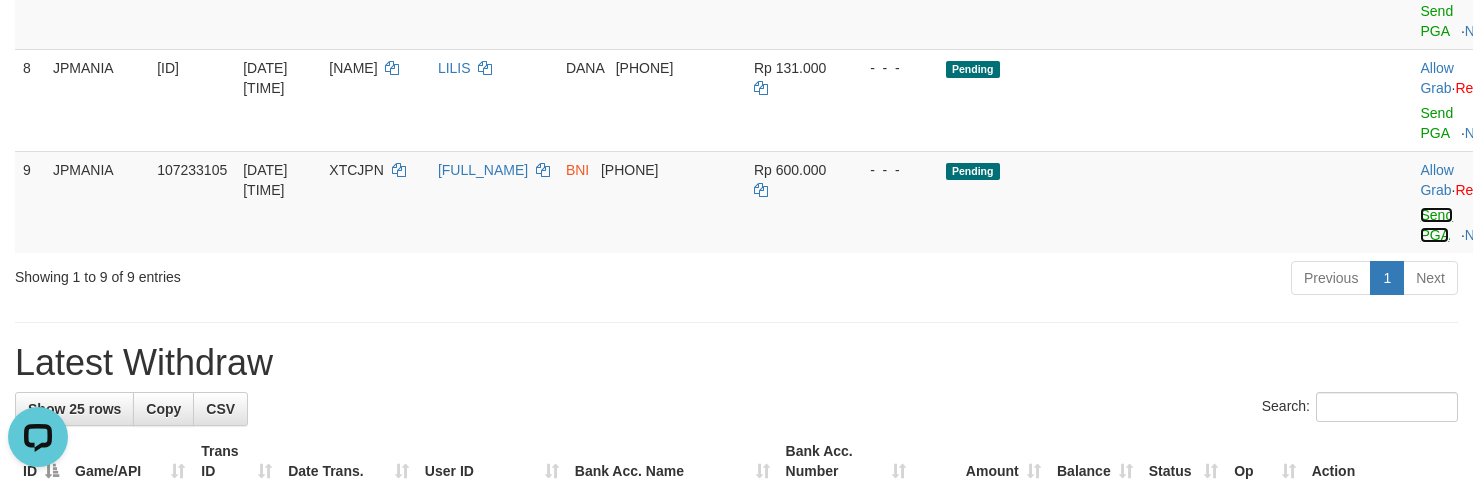 drag, startPoint x: 1387, startPoint y: 315, endPoint x: 852, endPoint y: 345, distance: 535.84045 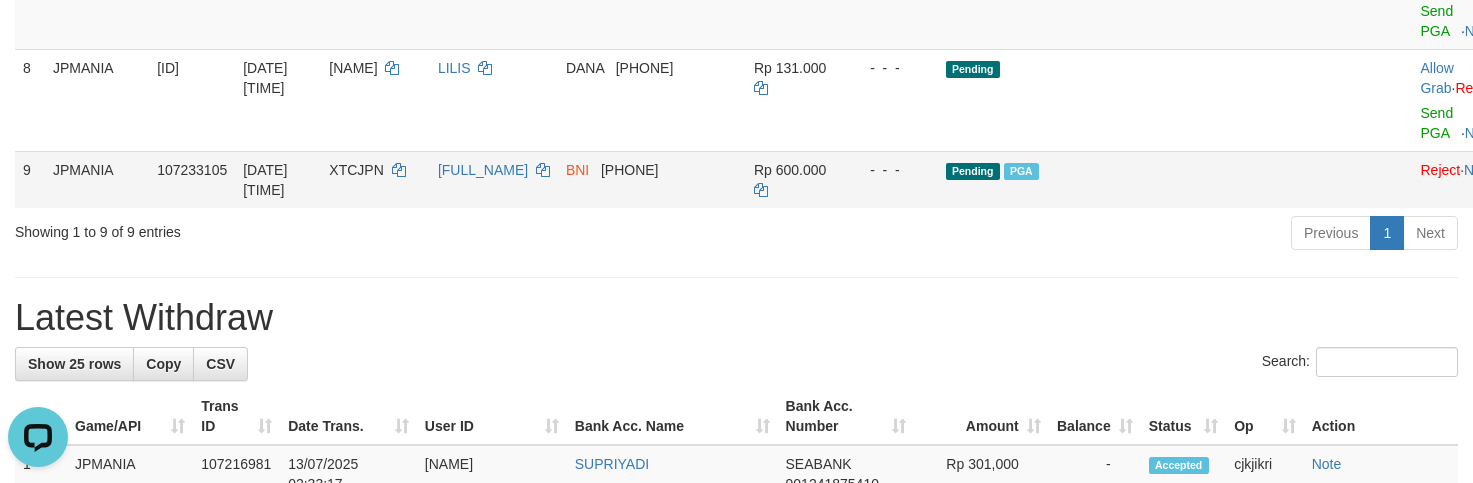 click on "XTCJPN" at bounding box center (356, 170) 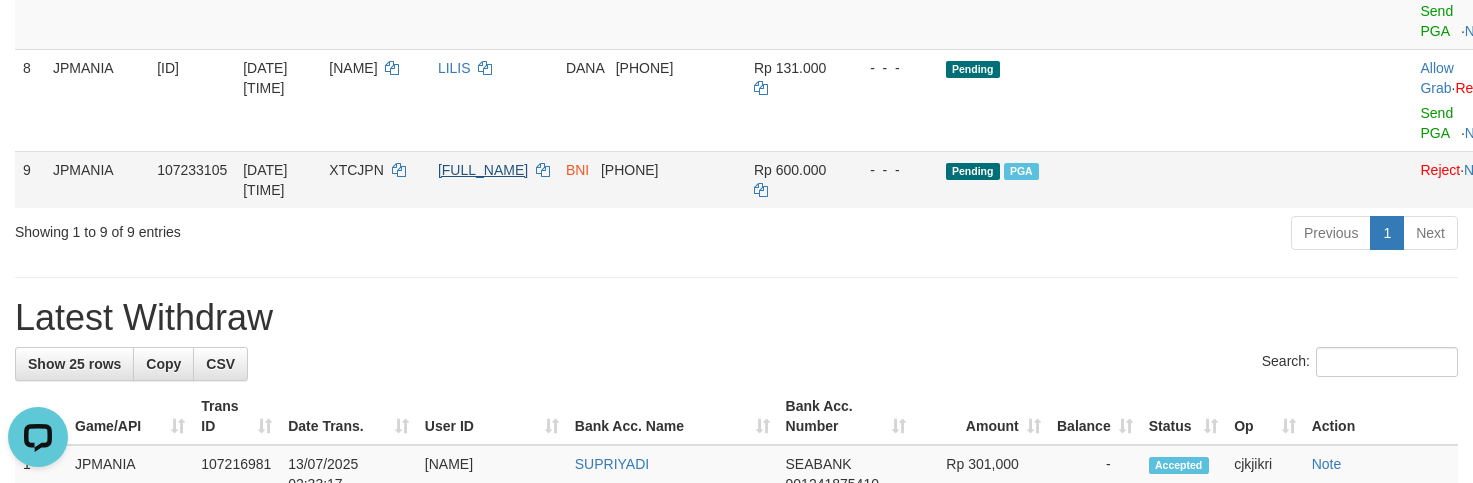 drag, startPoint x: 340, startPoint y: 256, endPoint x: 507, endPoint y: 259, distance: 167.02695 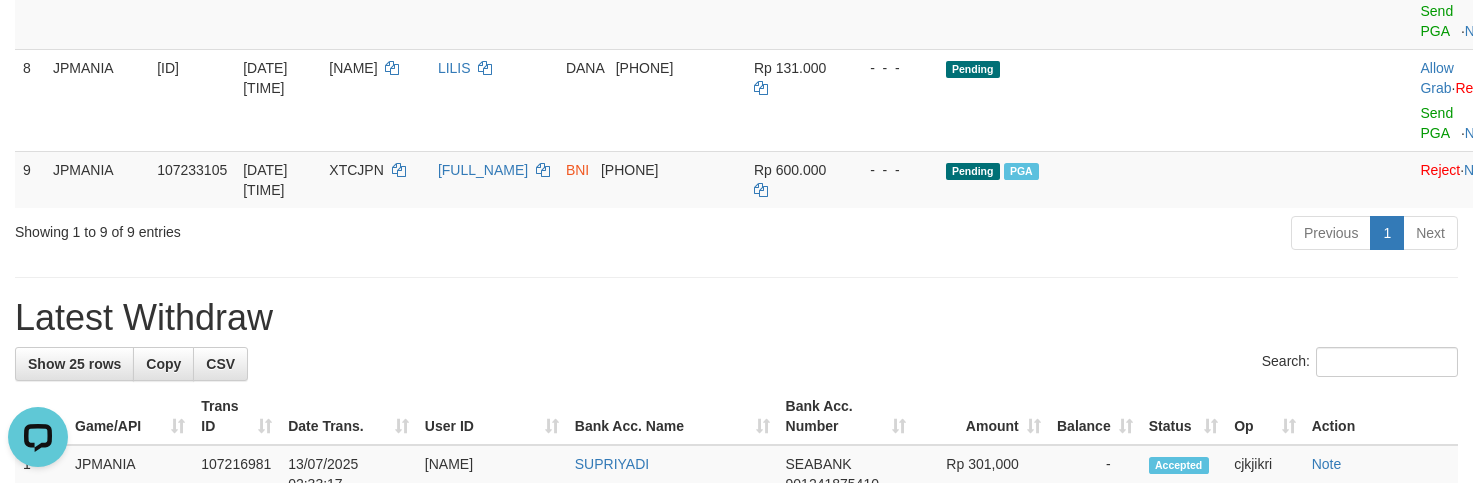 copy on "XTCJPN    RENALDIMULYAPUTRA" 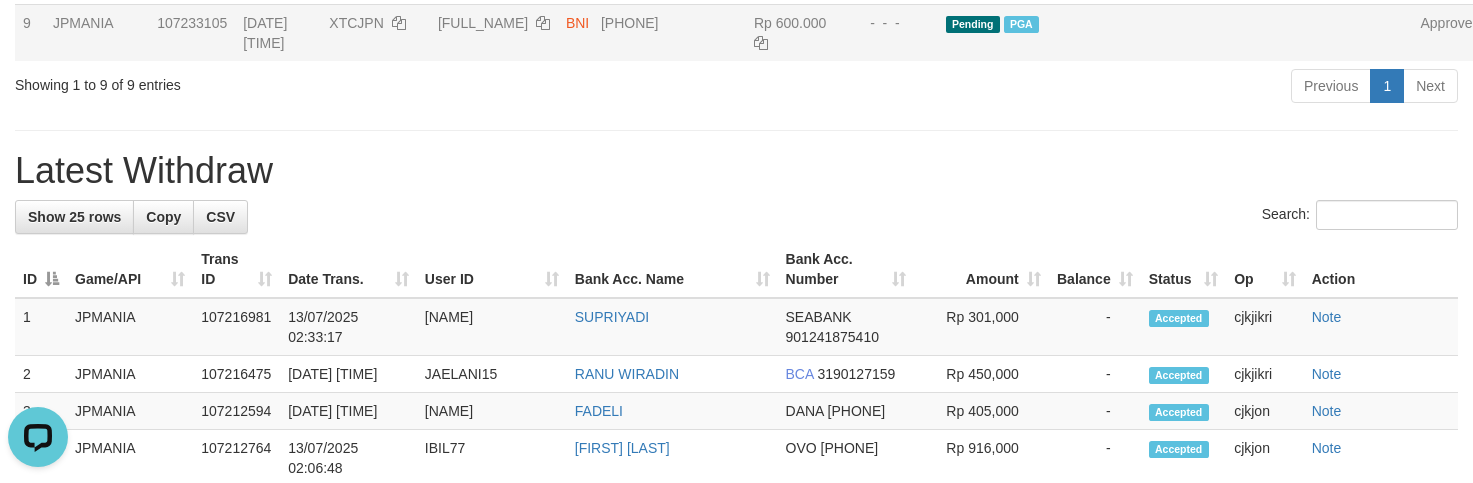 scroll, scrollTop: 1050, scrollLeft: 0, axis: vertical 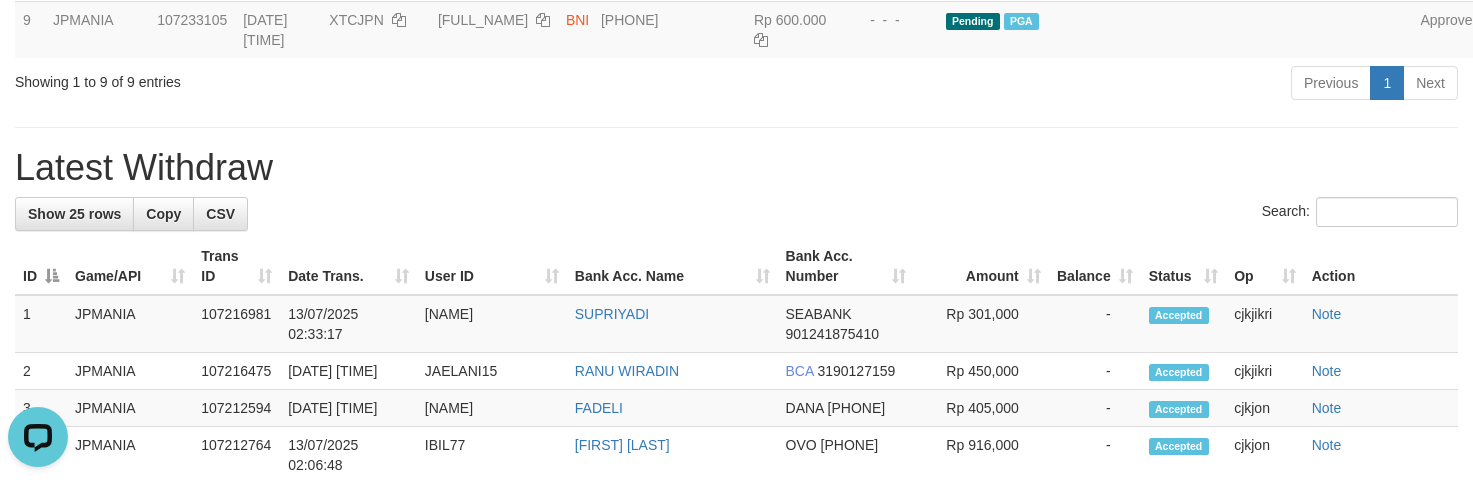 click on "Showing 1 to 9 of 9 entries" at bounding box center [307, 78] 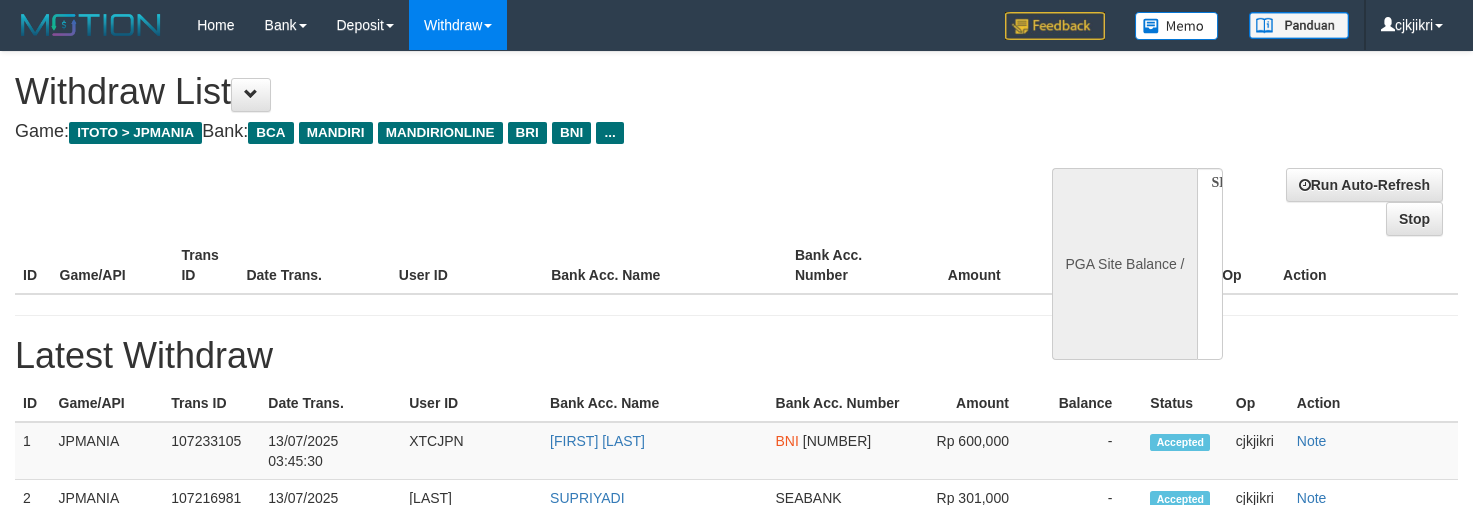 select 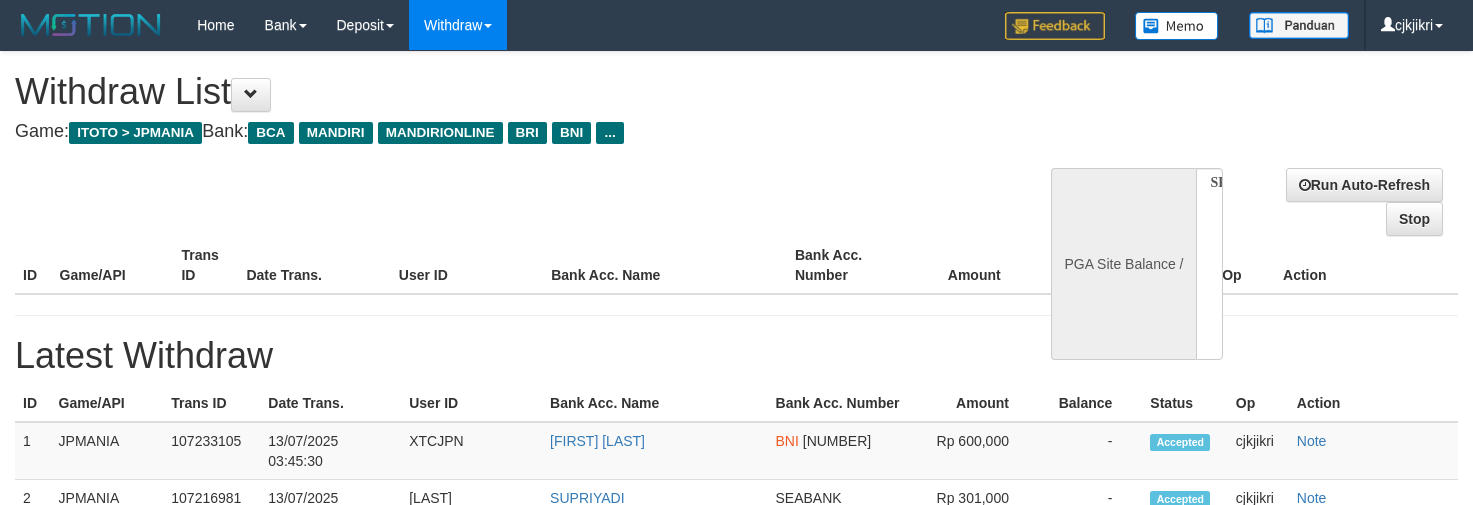 scroll, scrollTop: 1104, scrollLeft: 0, axis: vertical 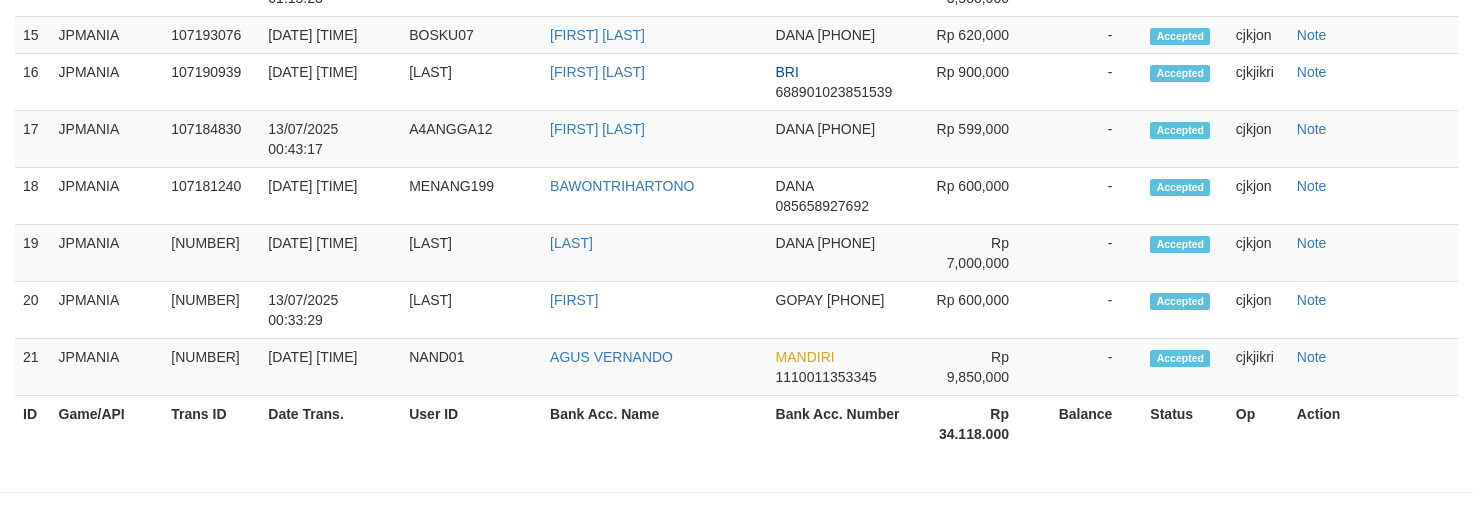 select on "**" 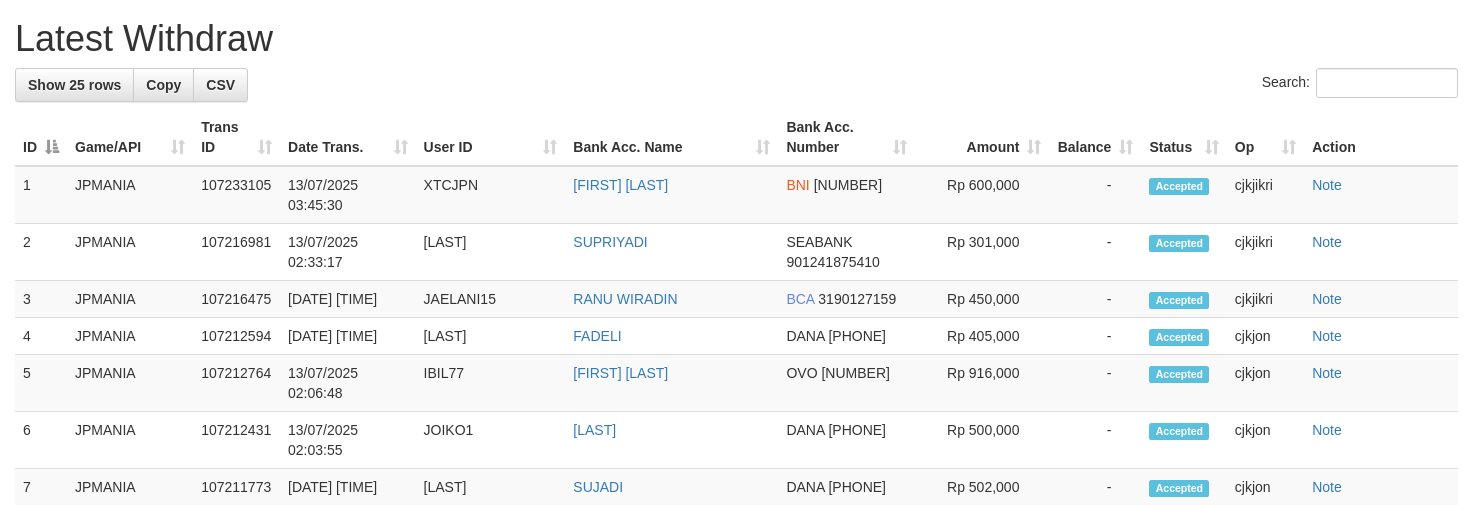 scroll, scrollTop: 804, scrollLeft: 0, axis: vertical 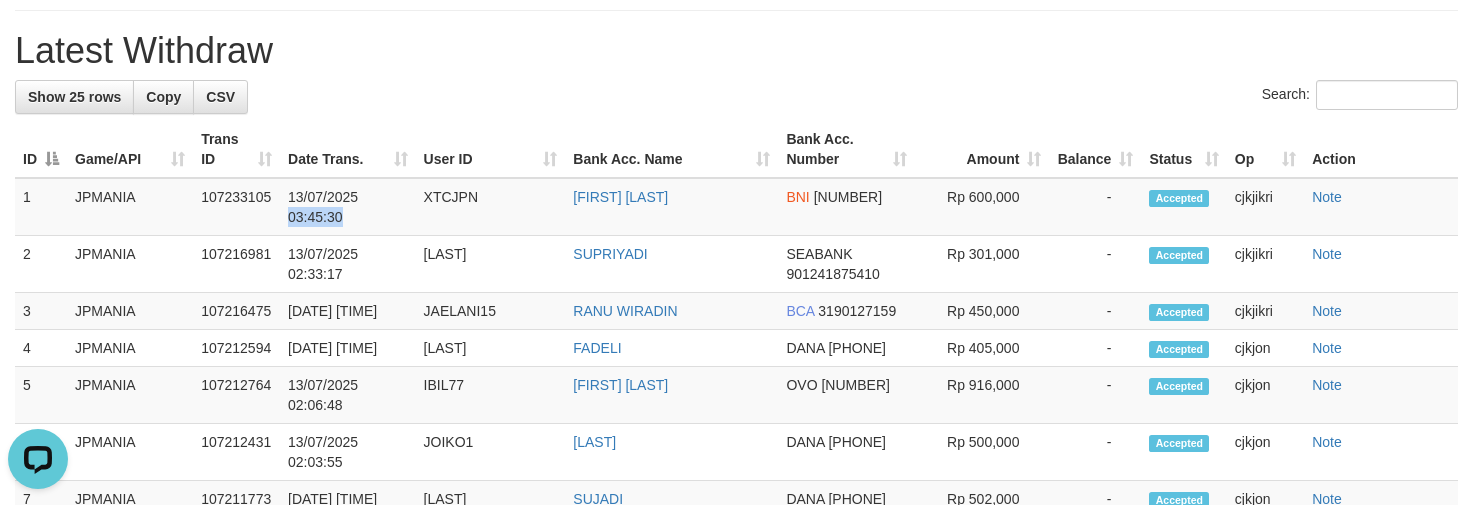 drag, startPoint x: 280, startPoint y: 304, endPoint x: 880, endPoint y: 139, distance: 622.27405 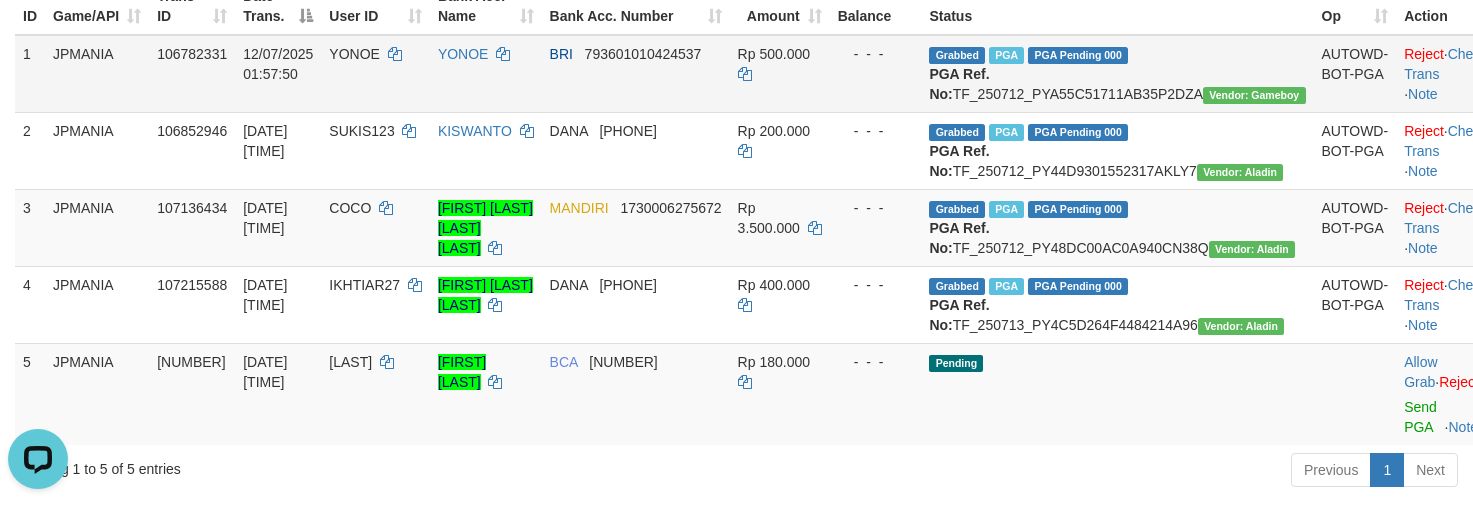 scroll, scrollTop: 354, scrollLeft: 0, axis: vertical 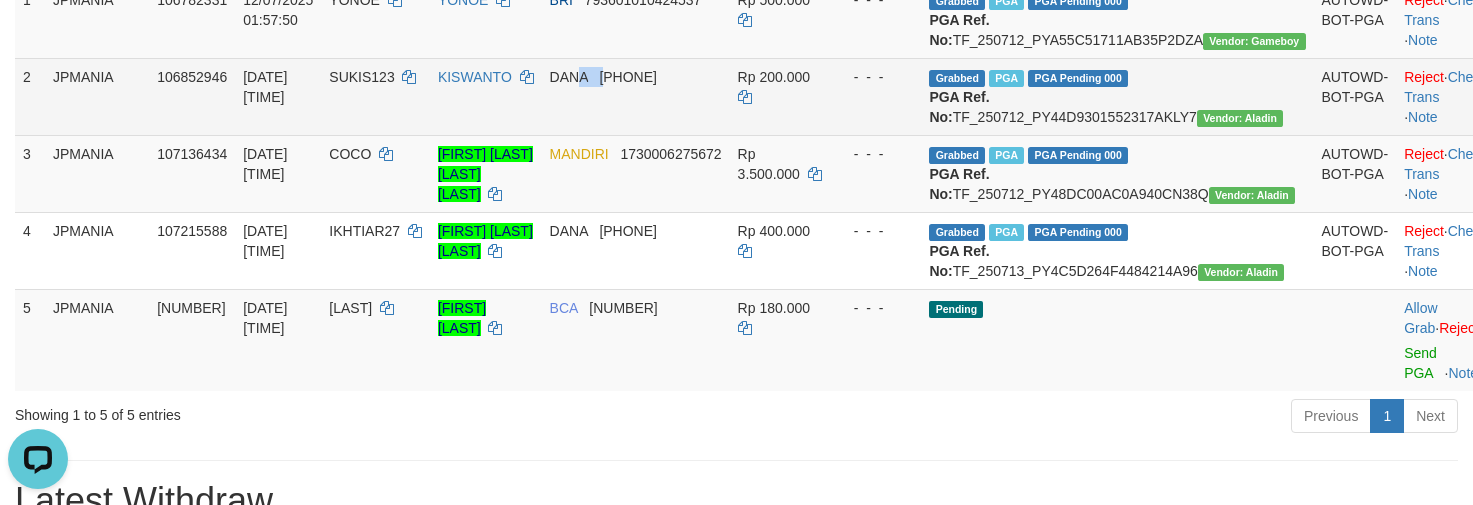 drag, startPoint x: 661, startPoint y: 87, endPoint x: 586, endPoint y: 97, distance: 75.66373 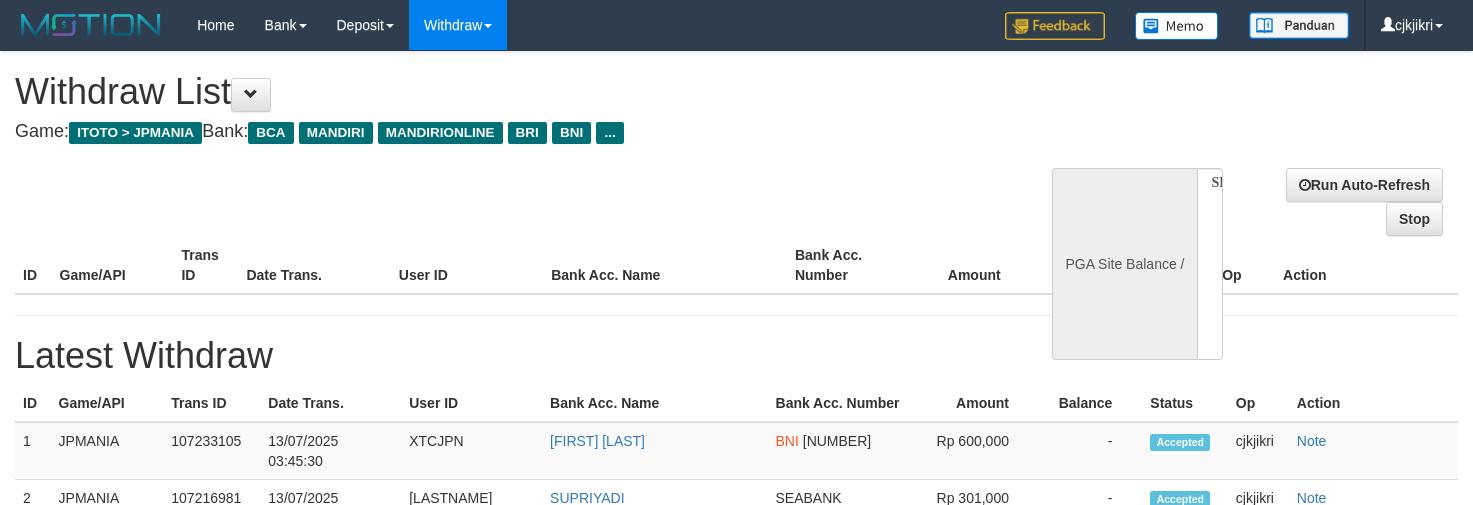 select 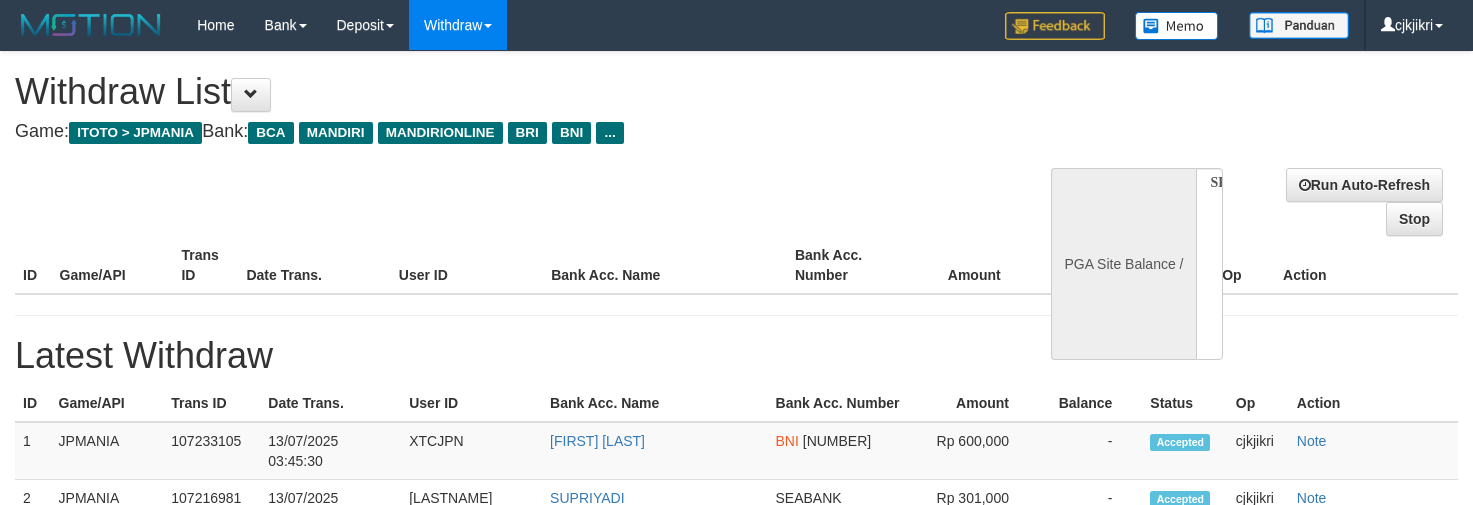 scroll, scrollTop: 354, scrollLeft: 0, axis: vertical 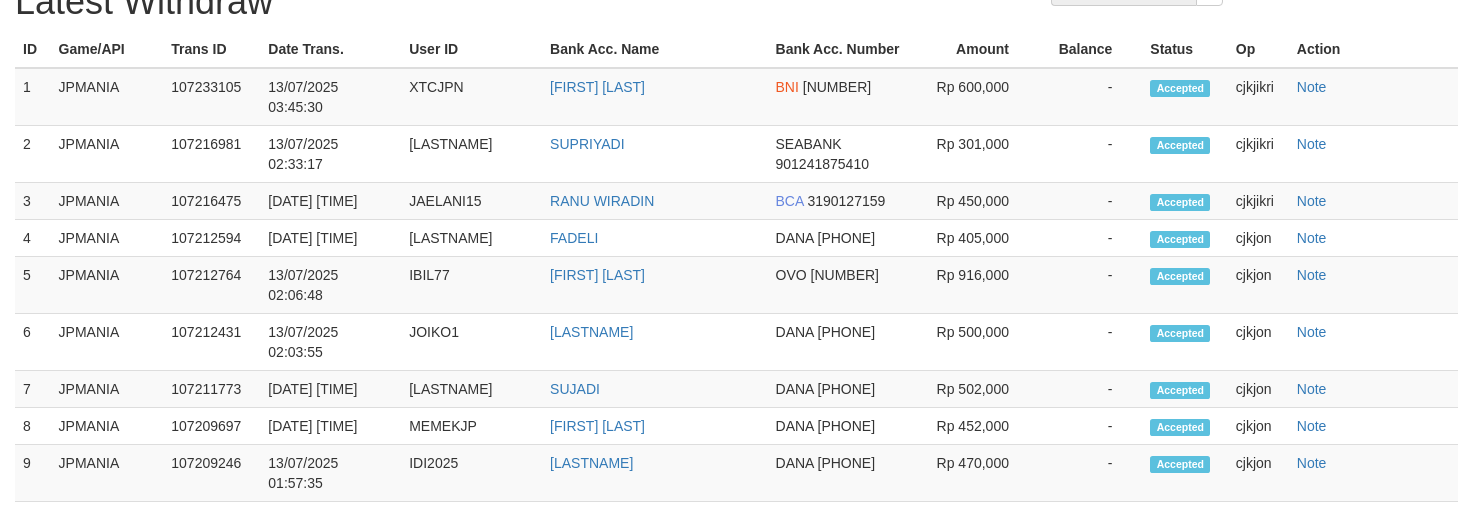 select on "**" 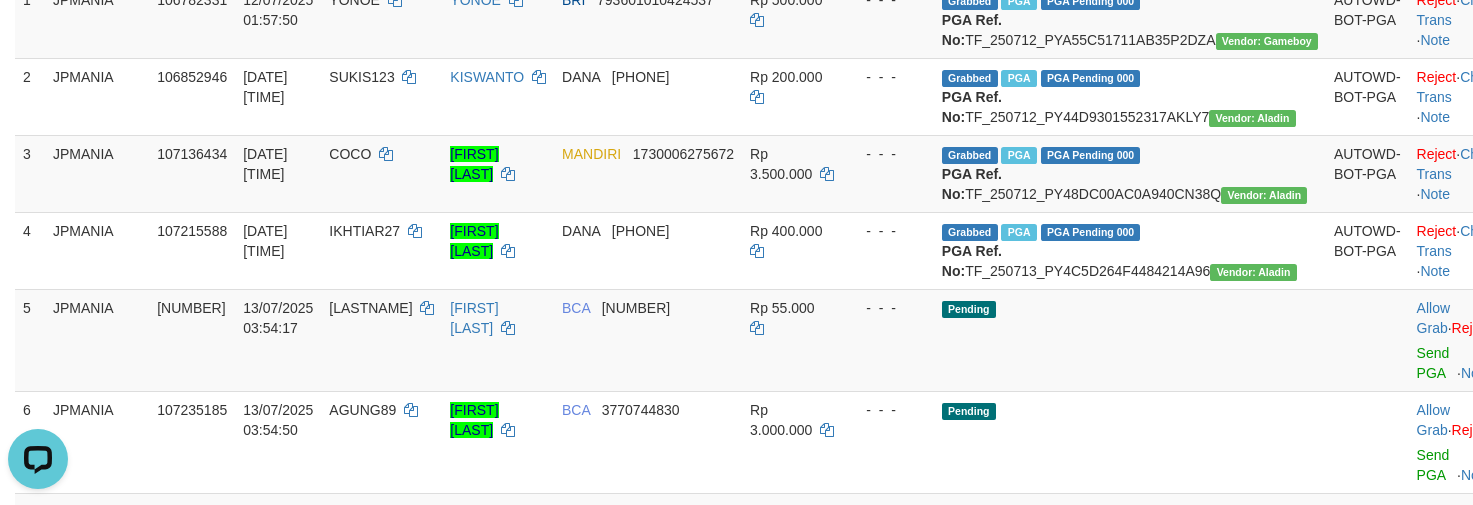 scroll, scrollTop: 0, scrollLeft: 0, axis: both 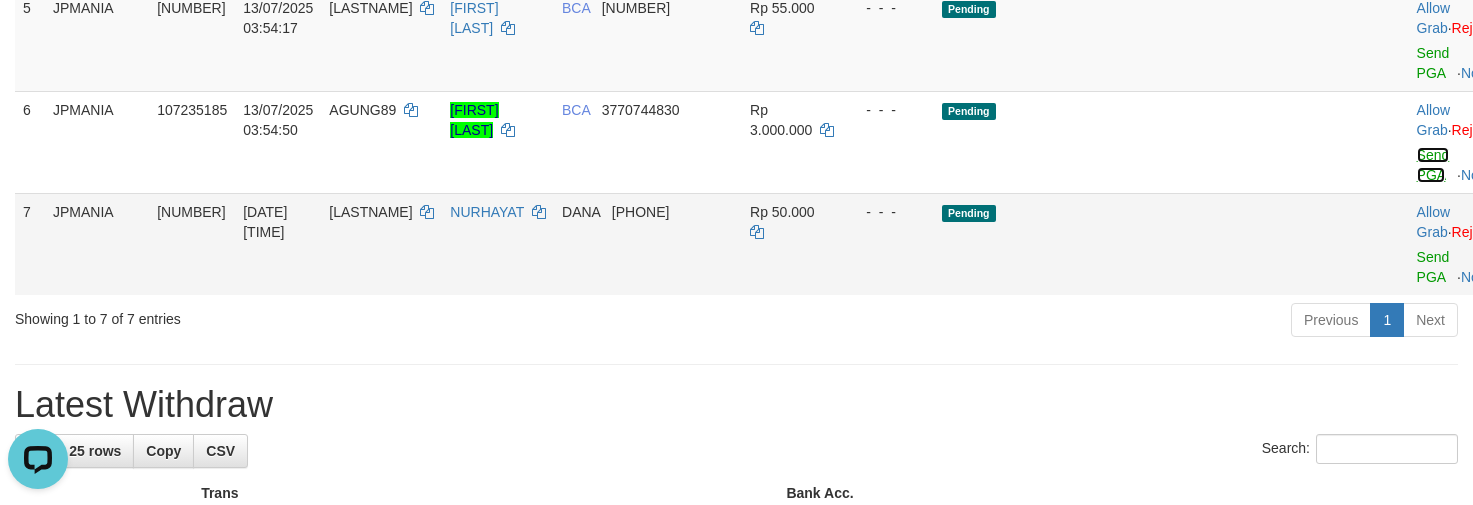 drag, startPoint x: 1369, startPoint y: 252, endPoint x: 871, endPoint y: 376, distance: 513.2056 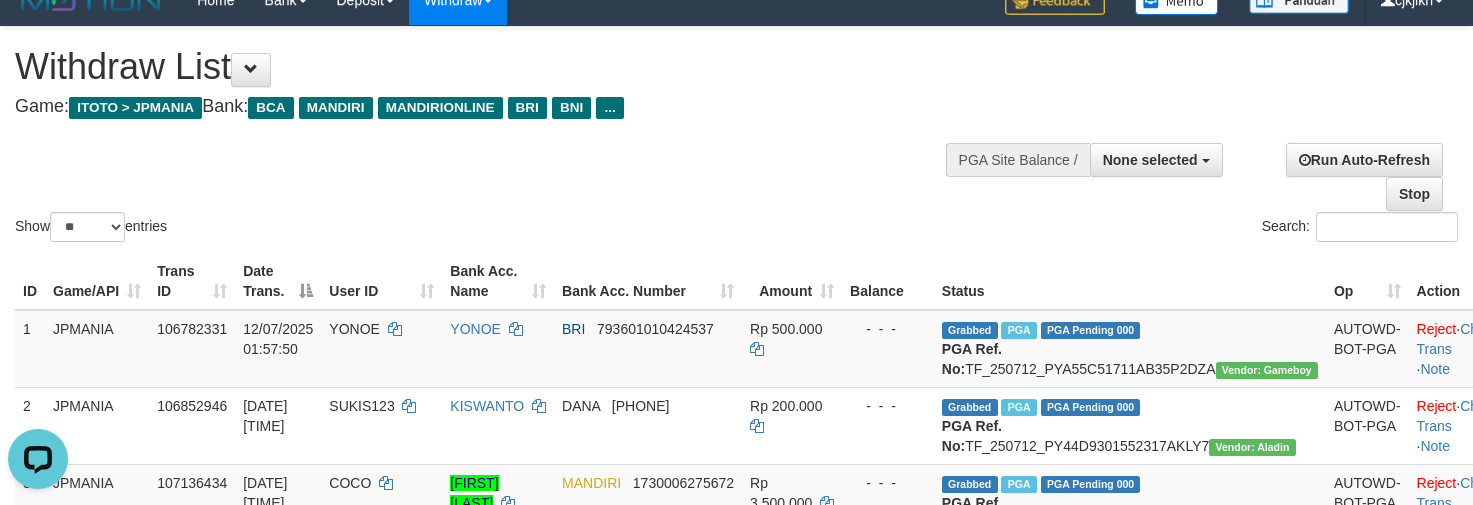 scroll, scrollTop: 0, scrollLeft: 0, axis: both 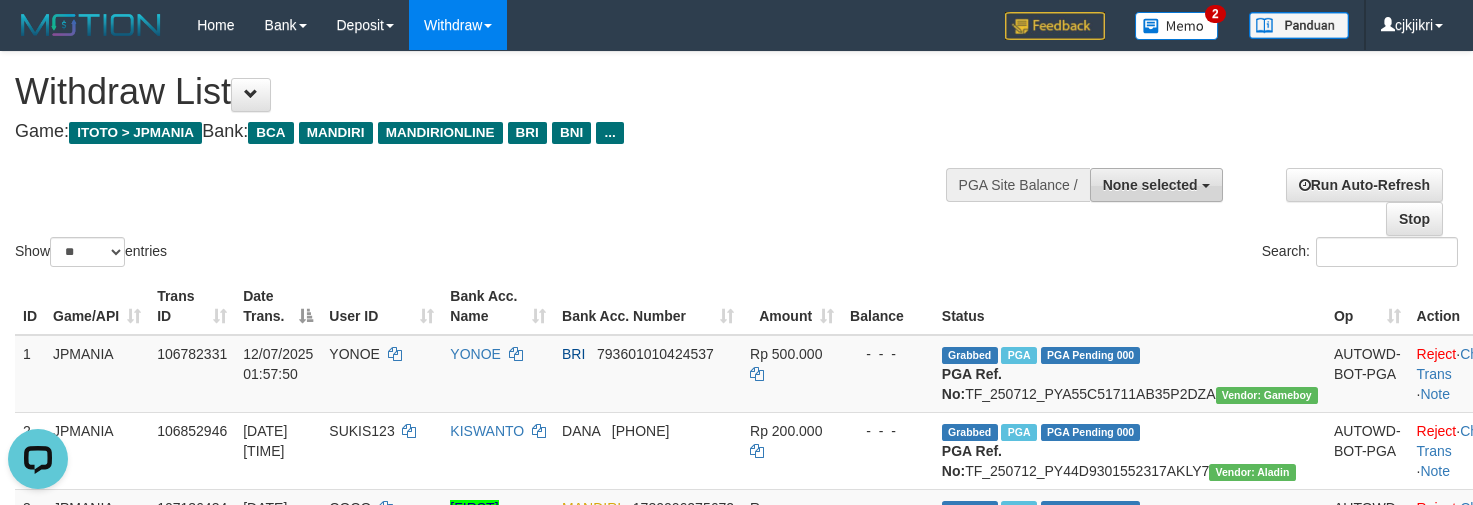 click on "None selected" at bounding box center (1150, 185) 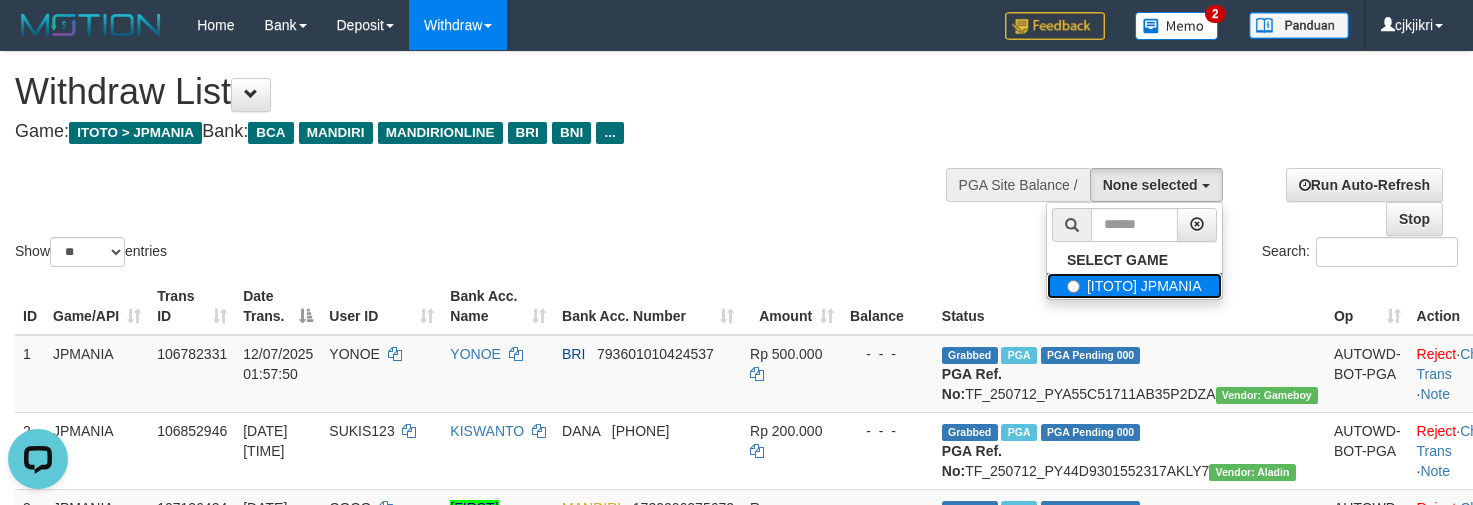 click on "[ITOTO] JPMANIA" at bounding box center [1134, 286] 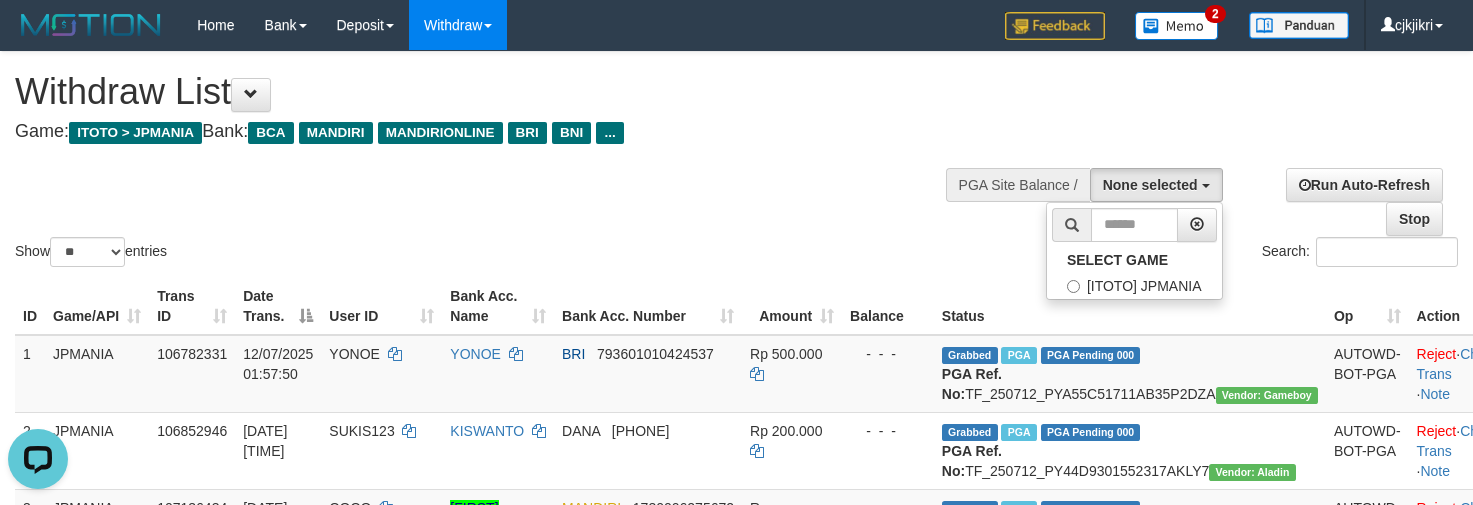 select on "****" 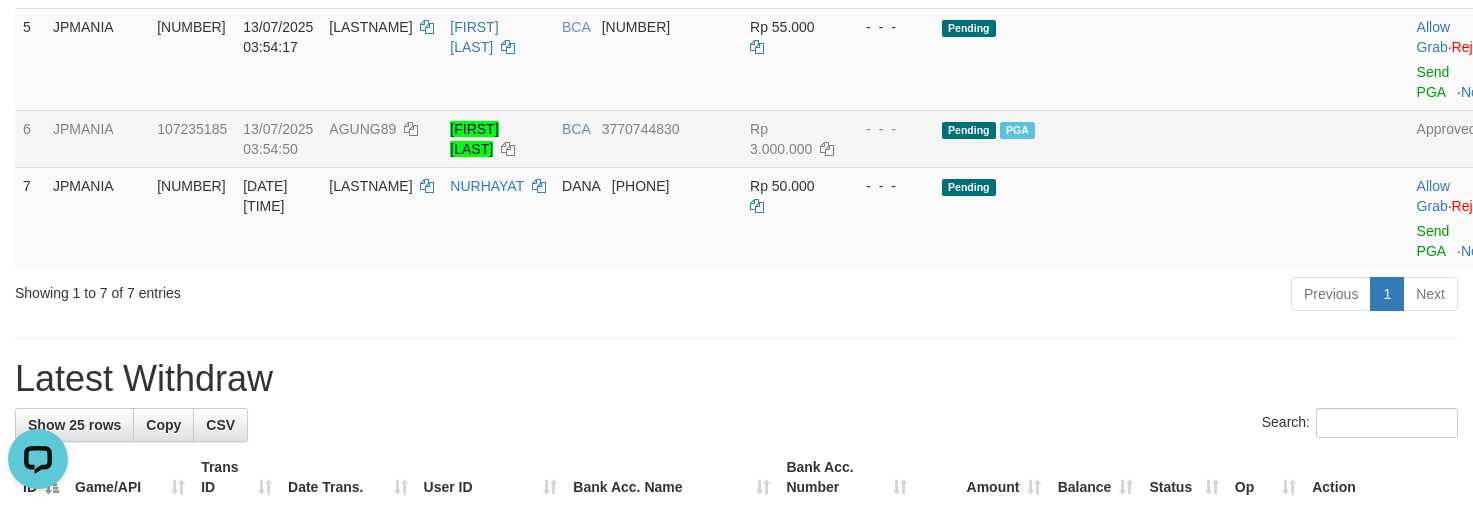 click on "AGUNG89" at bounding box center [362, 129] 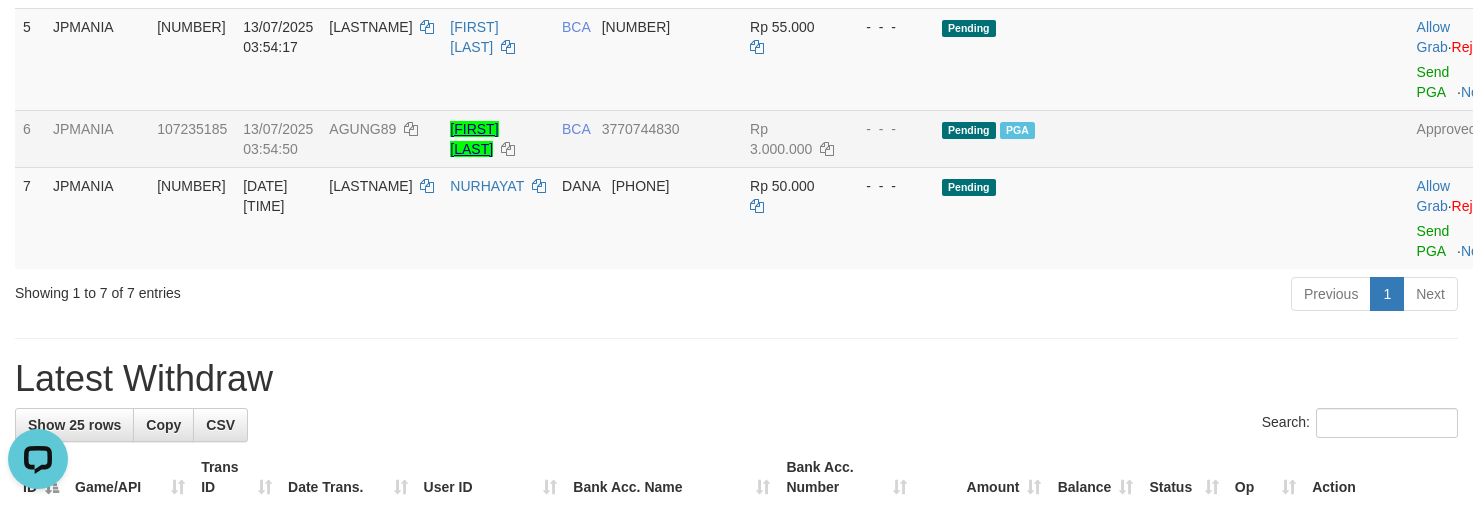 drag, startPoint x: 384, startPoint y: 232, endPoint x: 502, endPoint y: 253, distance: 119.85408 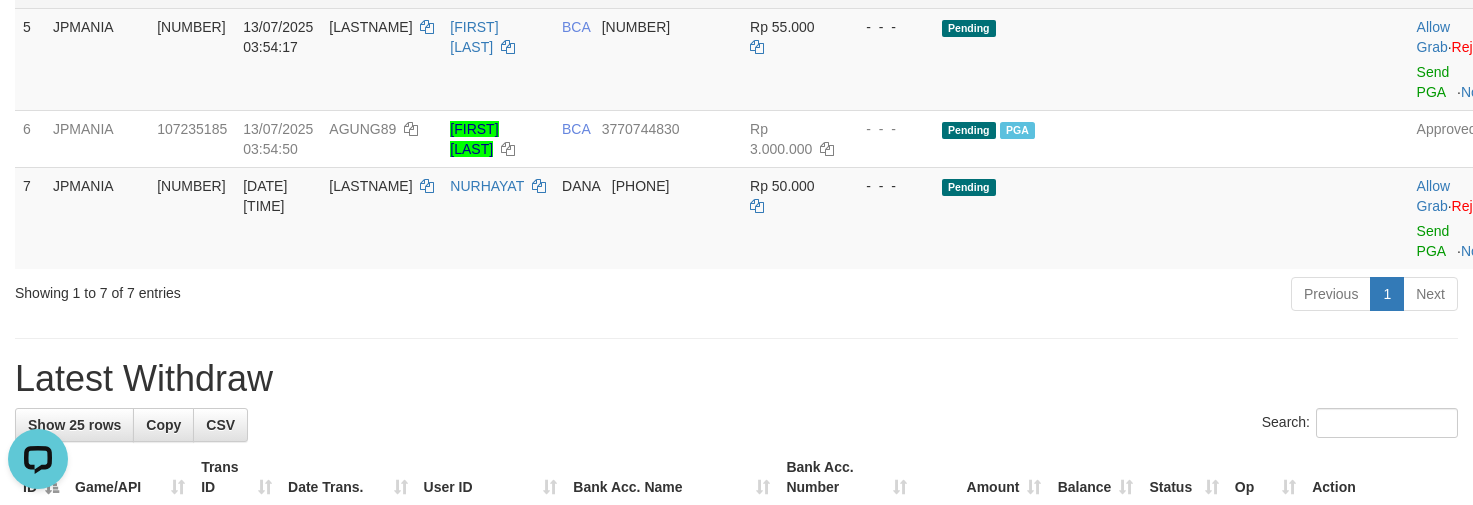 copy on "AGUNG89    AGUS AGUNG MAULANA" 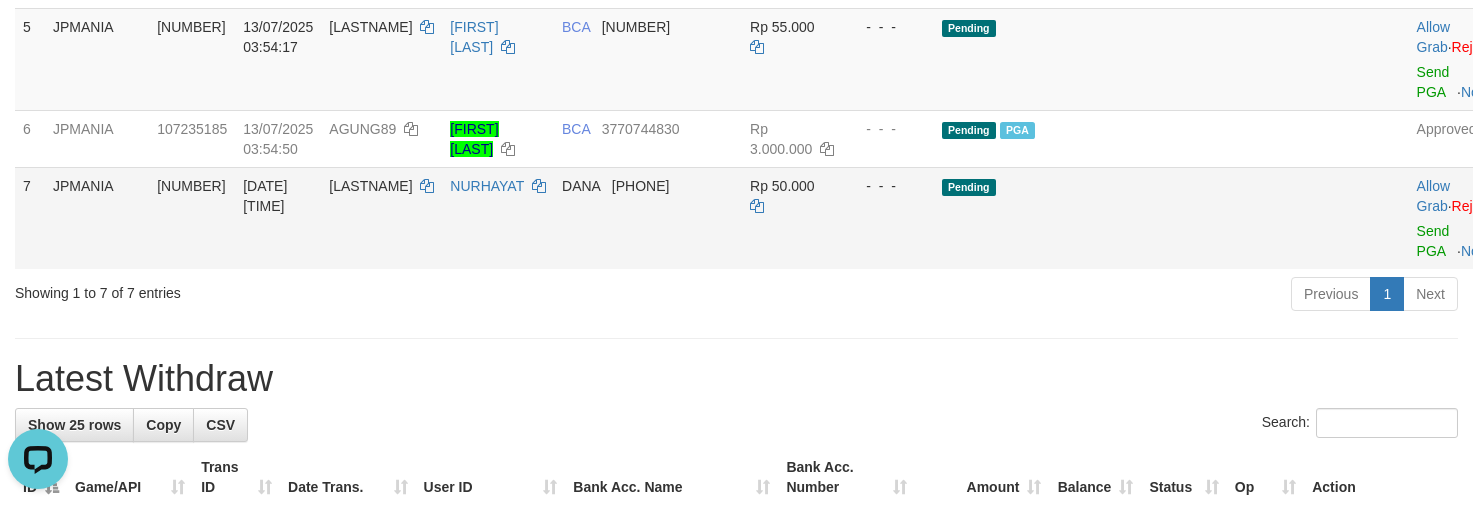 drag, startPoint x: 759, startPoint y: 346, endPoint x: 747, endPoint y: 349, distance: 12.369317 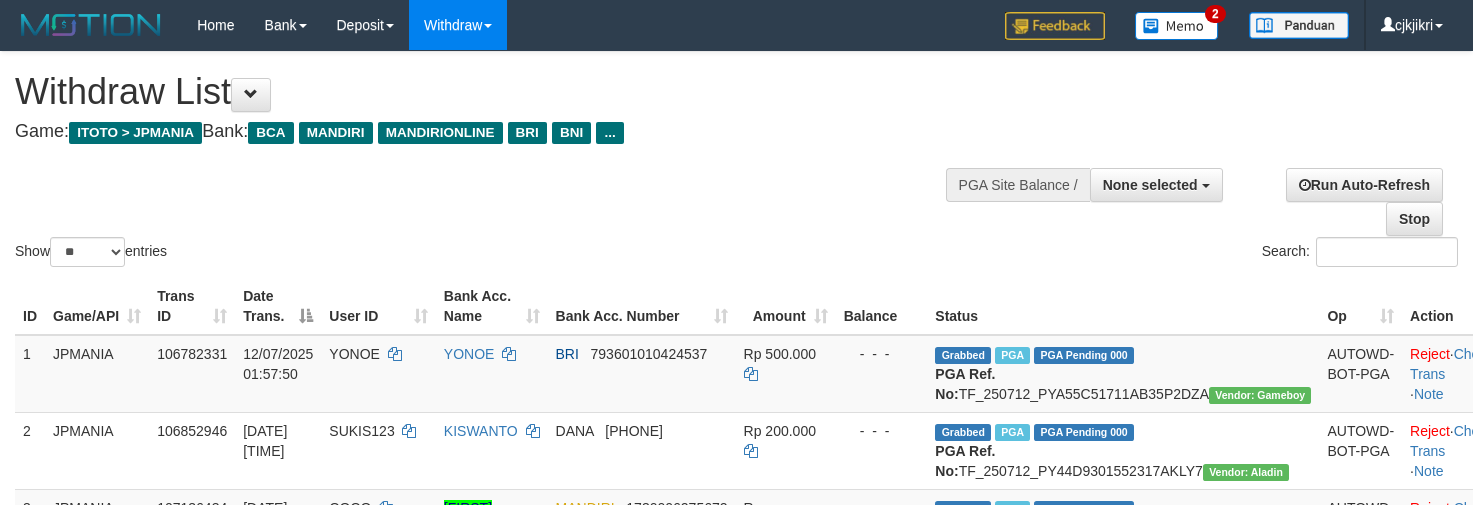 select 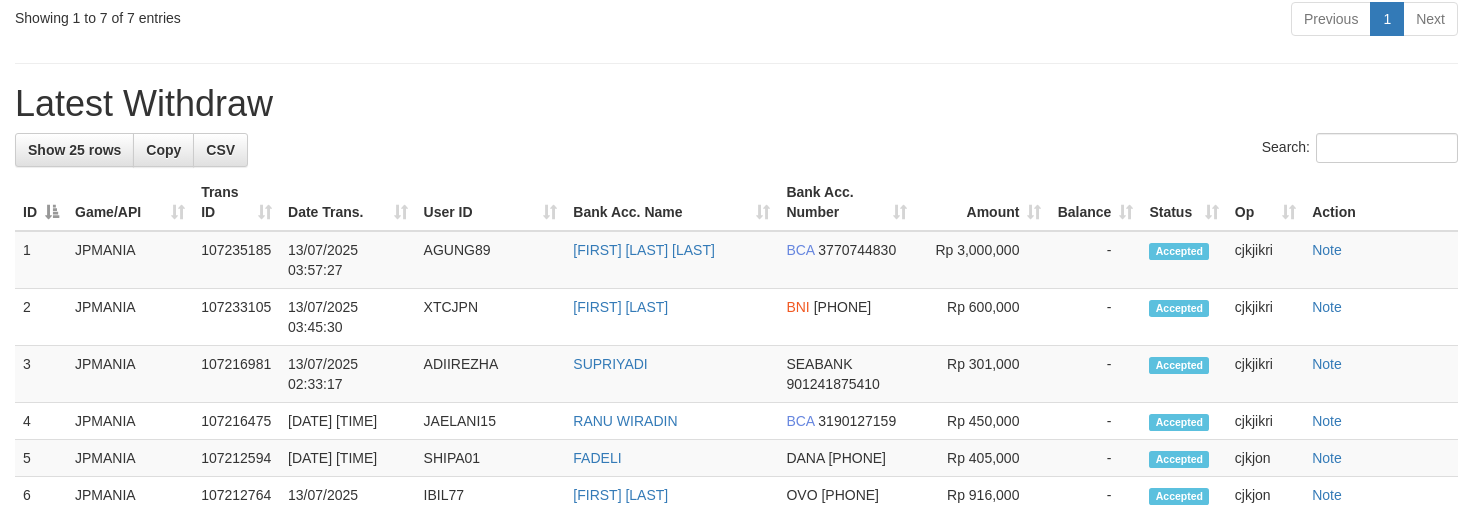 scroll, scrollTop: 900, scrollLeft: 0, axis: vertical 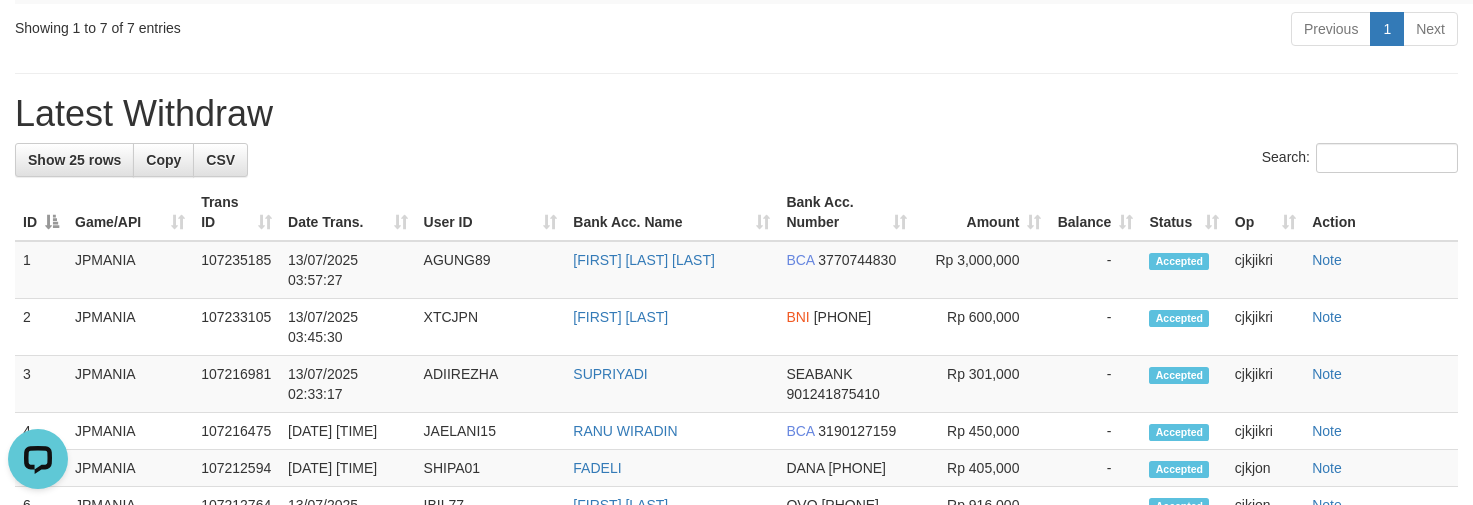 drag, startPoint x: 694, startPoint y: 159, endPoint x: 529, endPoint y: 117, distance: 170.26157 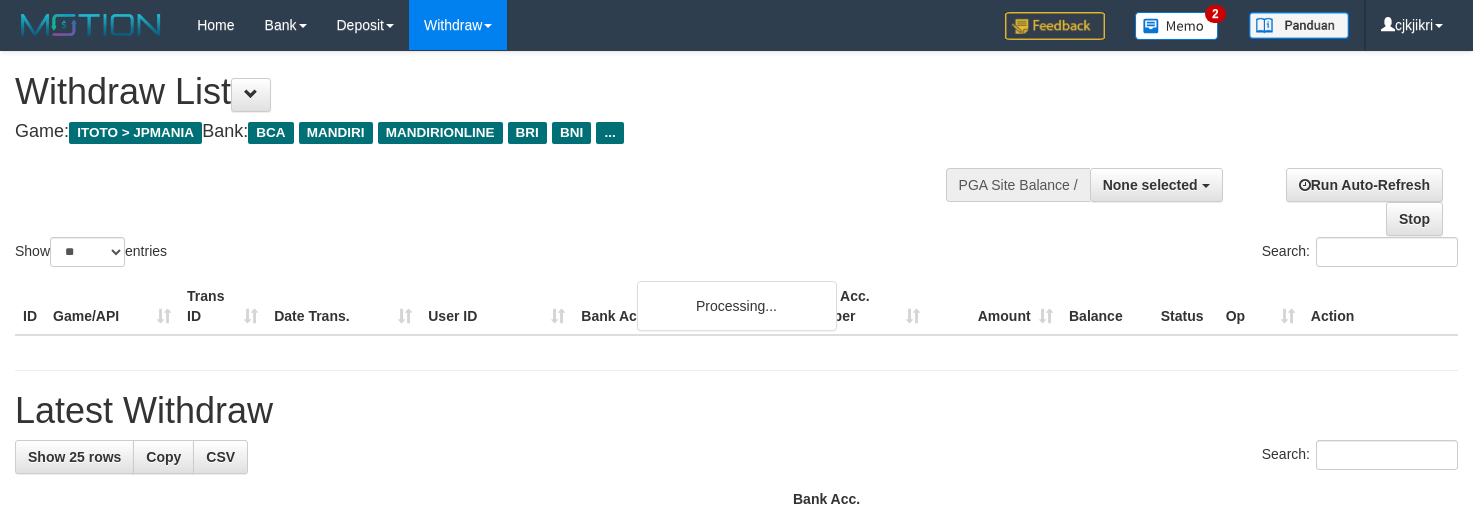 select 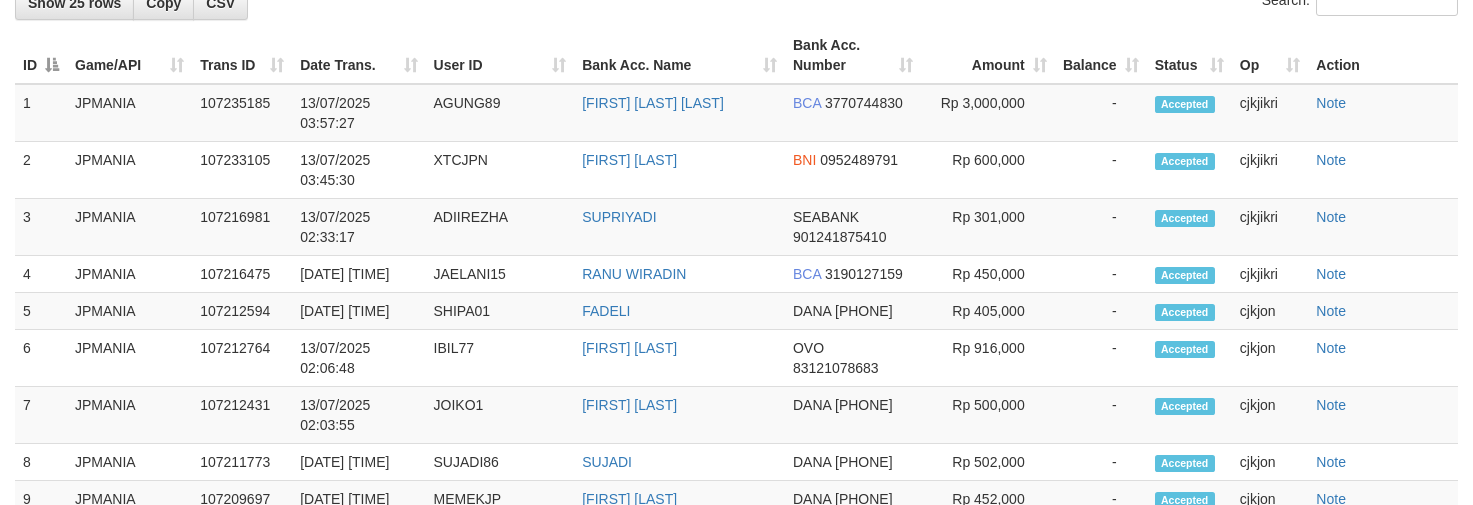 scroll, scrollTop: 900, scrollLeft: 0, axis: vertical 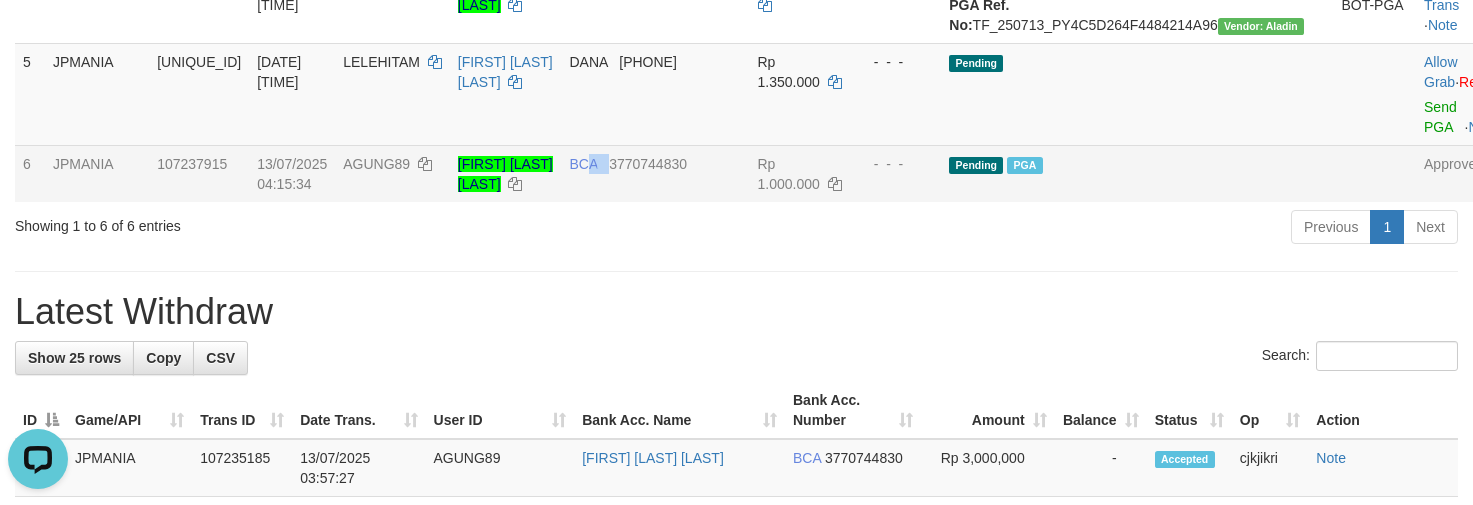 click on "BCA     3770744830" at bounding box center [655, 173] 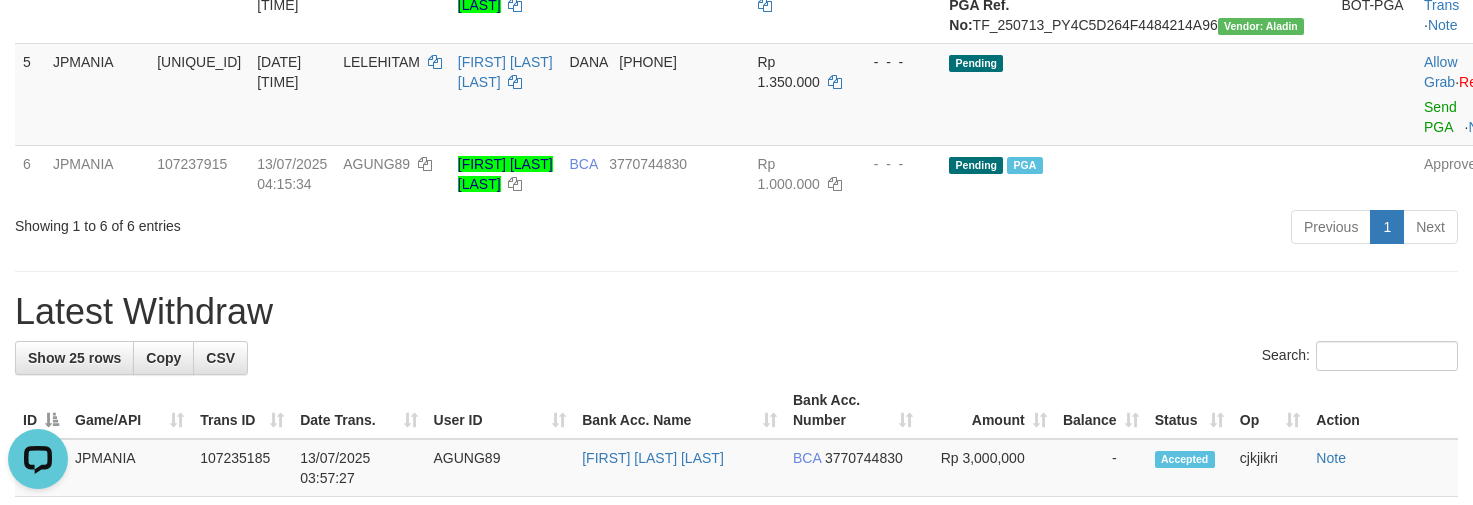 click on "**********" at bounding box center [736, 569] 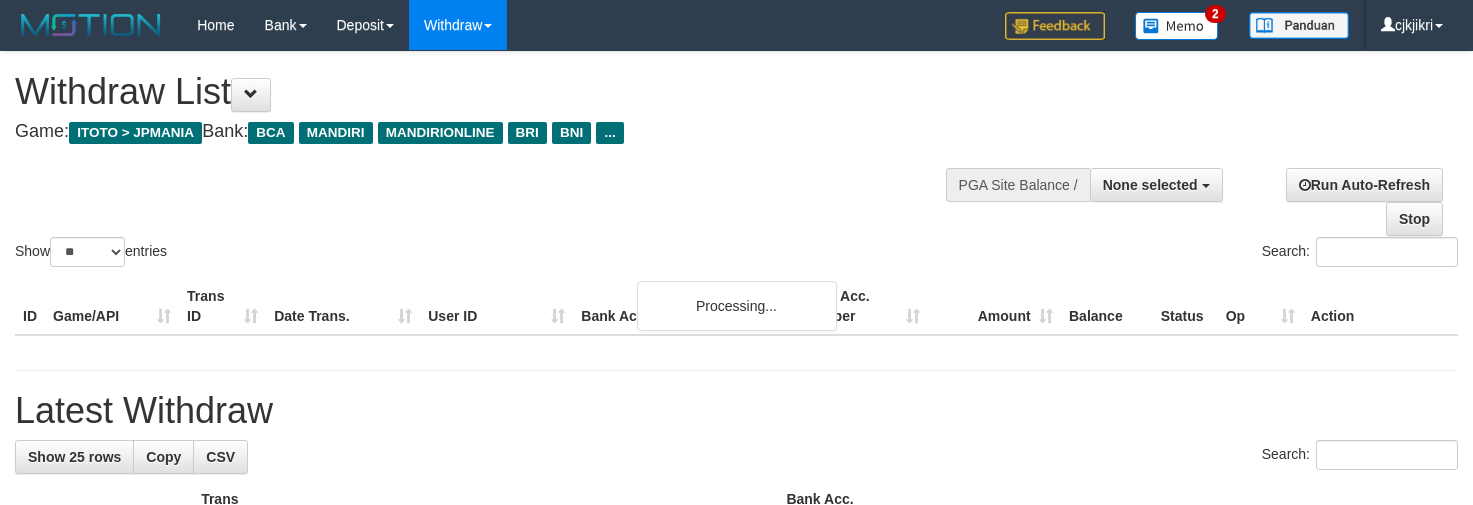select 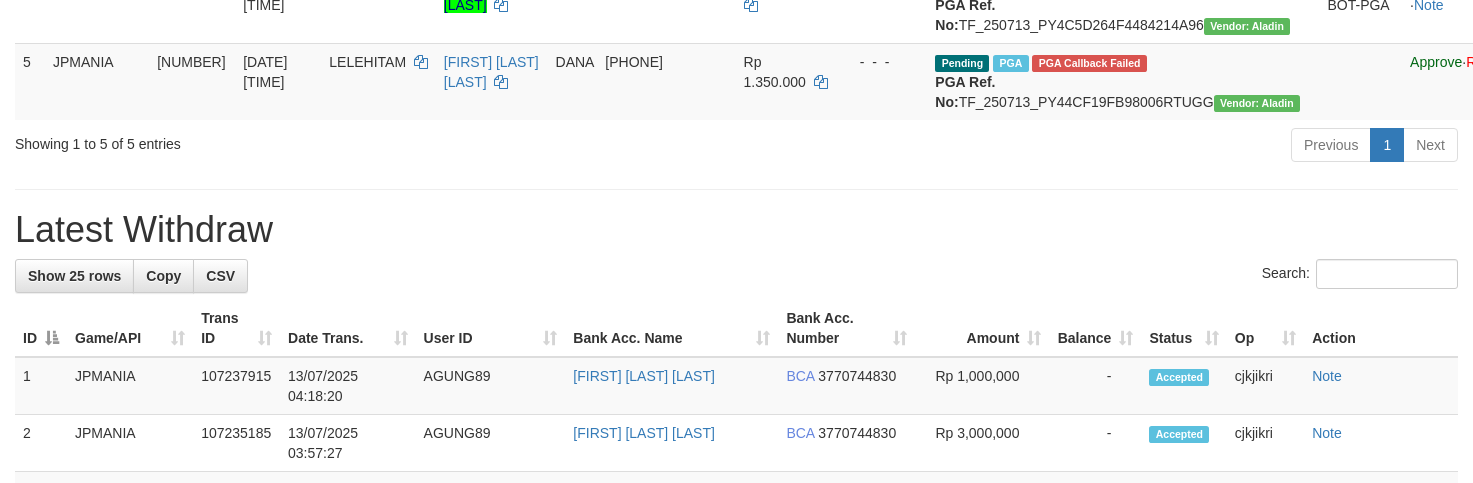 scroll, scrollTop: 462, scrollLeft: 0, axis: vertical 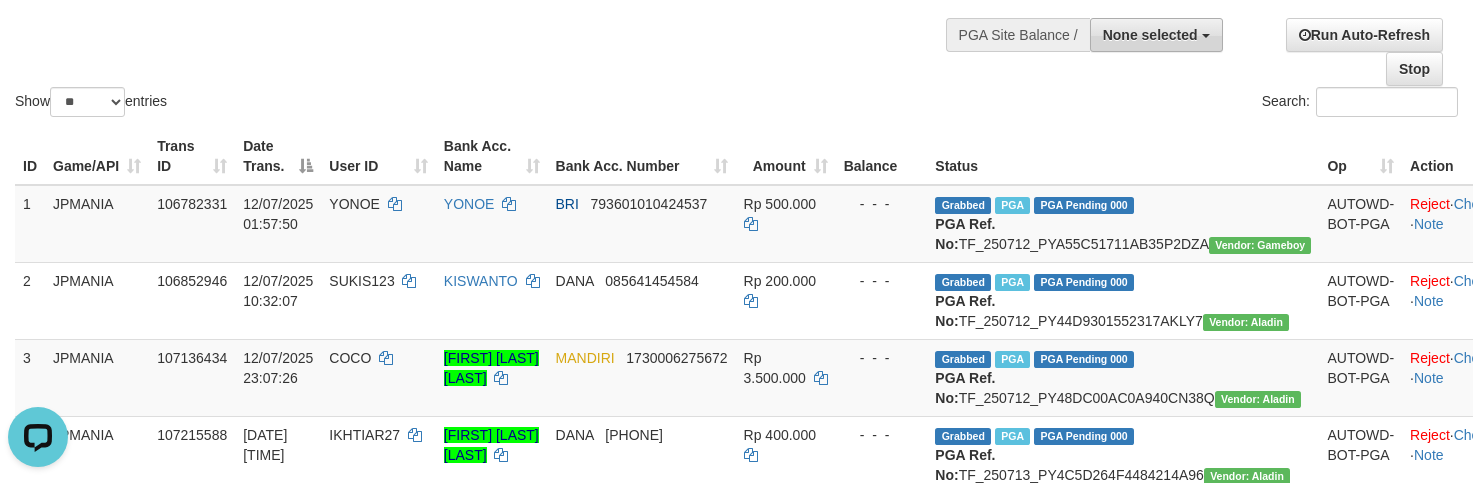 click on "None selected" at bounding box center [1150, 35] 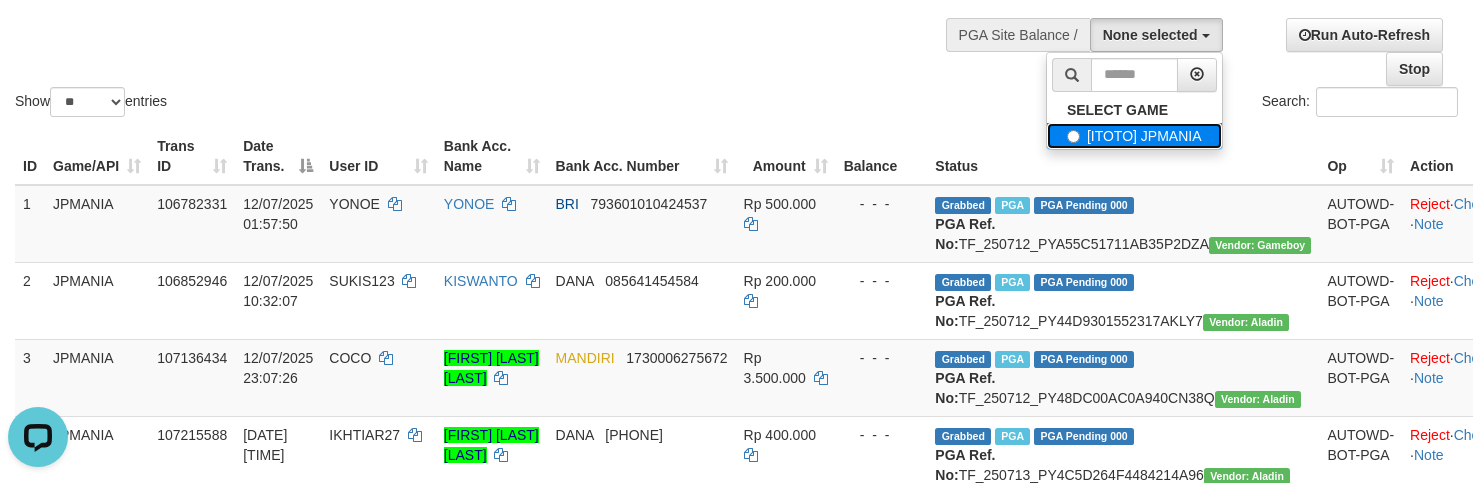 click on "[ITOTO] JPMANIA" at bounding box center [1134, 136] 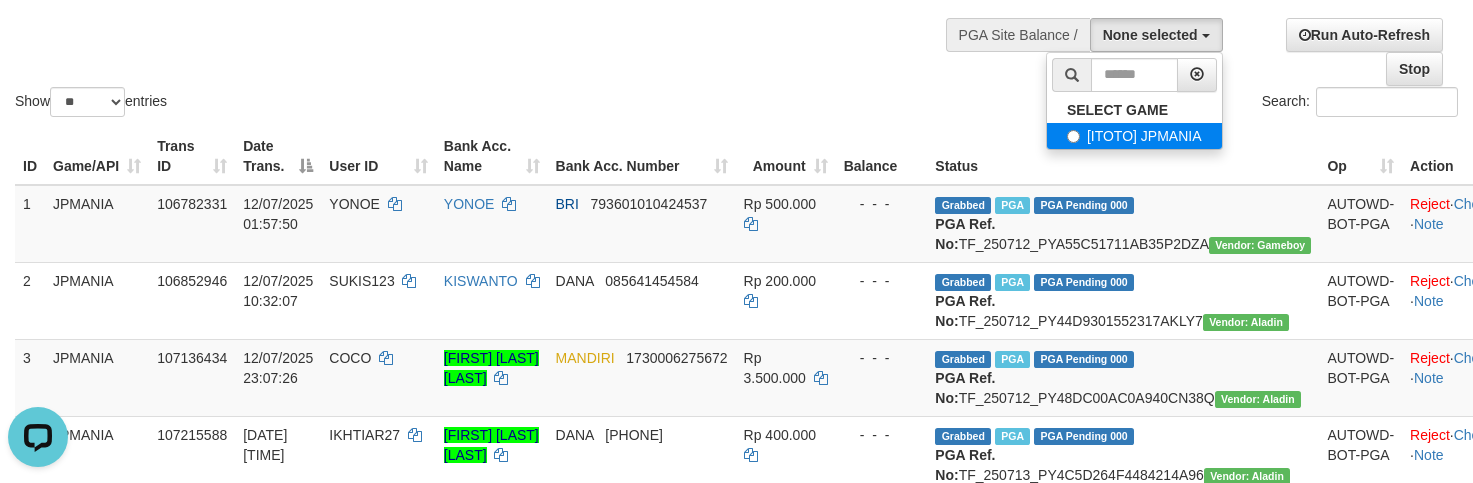 select on "****" 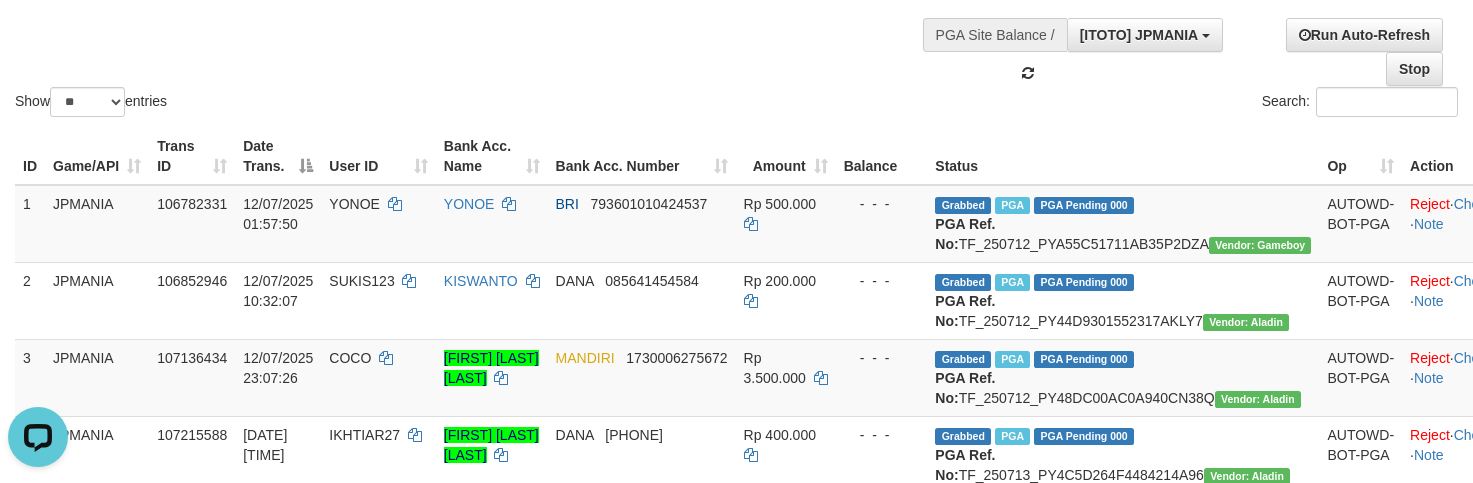 scroll, scrollTop: 18, scrollLeft: 0, axis: vertical 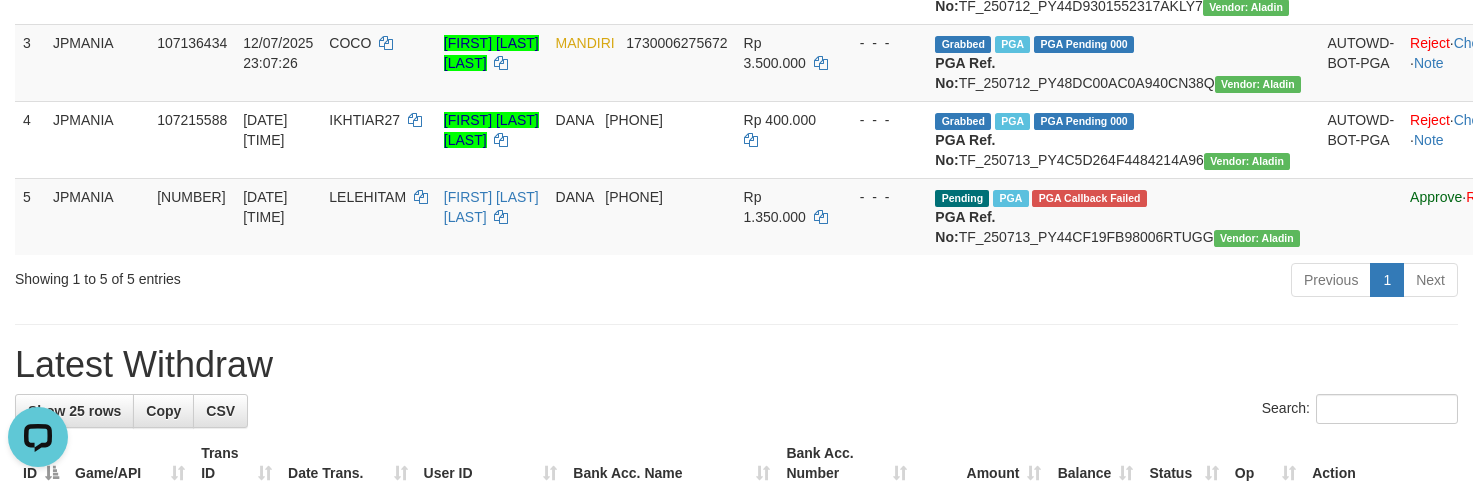 click on "**********" at bounding box center [736, 549] 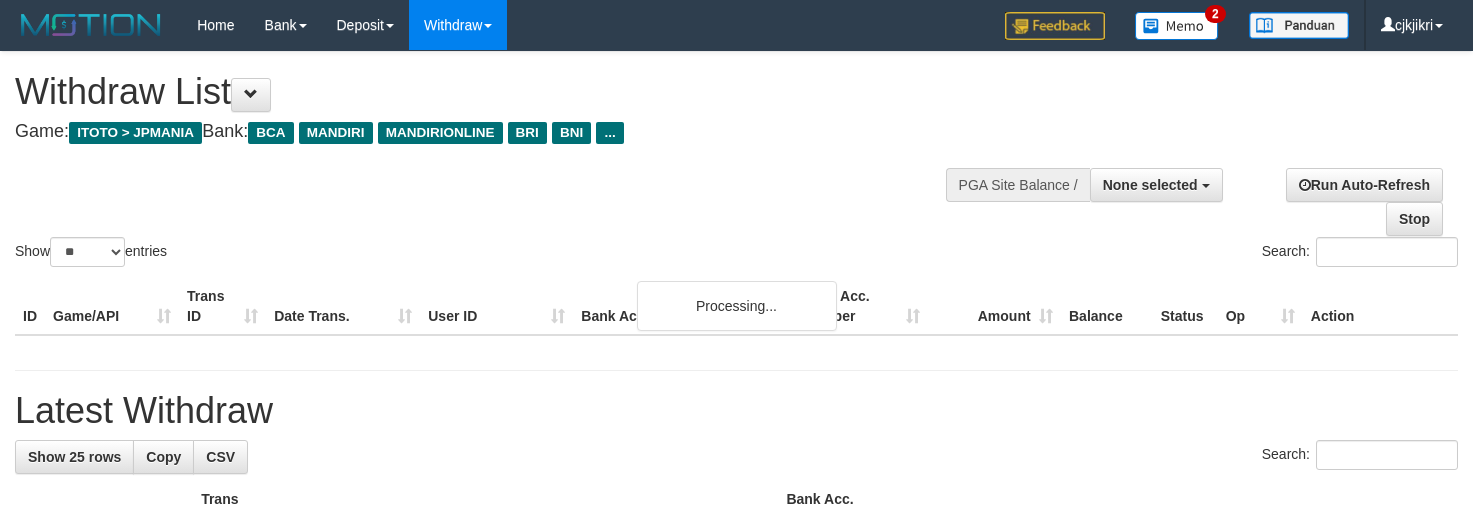 select 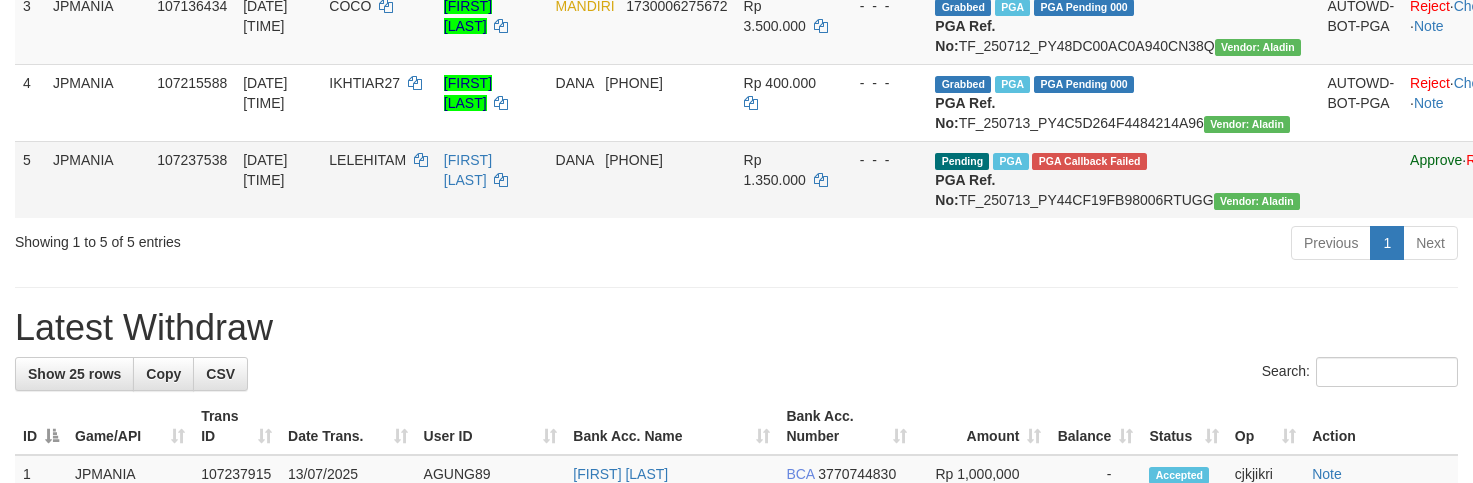 scroll, scrollTop: 450, scrollLeft: 0, axis: vertical 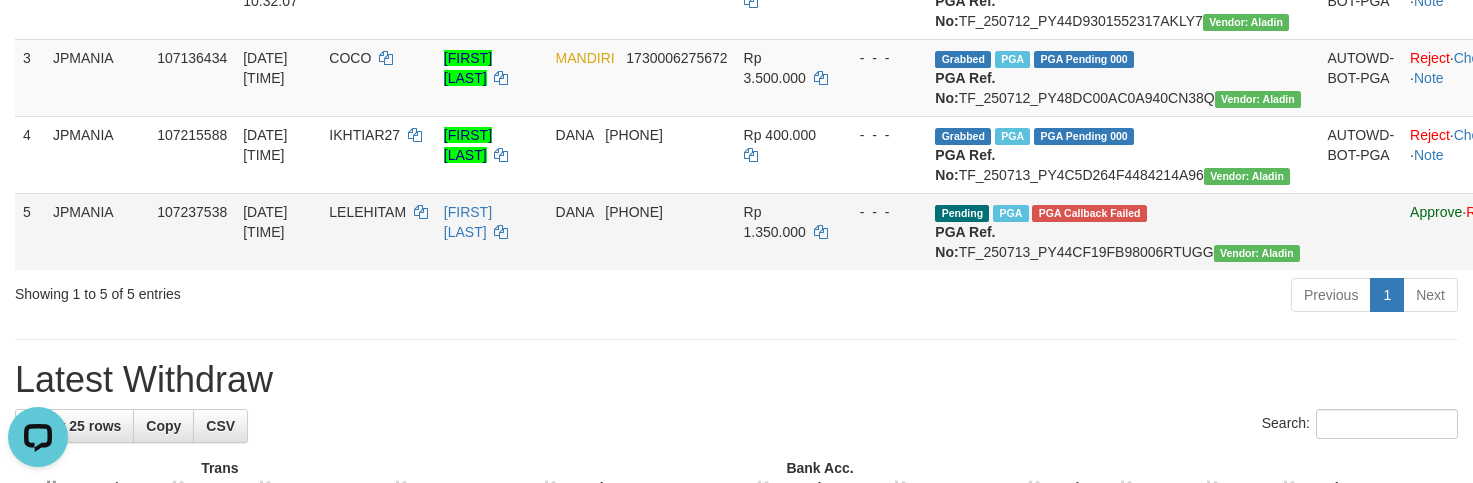 click on "Resend" at bounding box center (1534, 212) 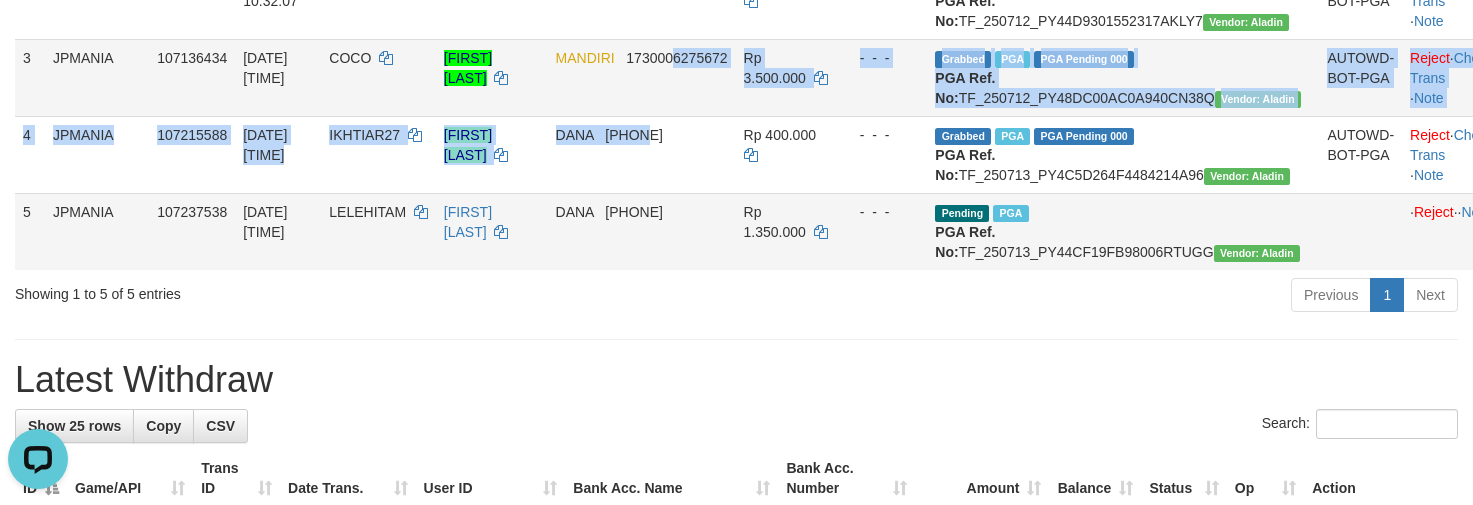 drag, startPoint x: 672, startPoint y: 208, endPoint x: 598, endPoint y: 160, distance: 88.20431 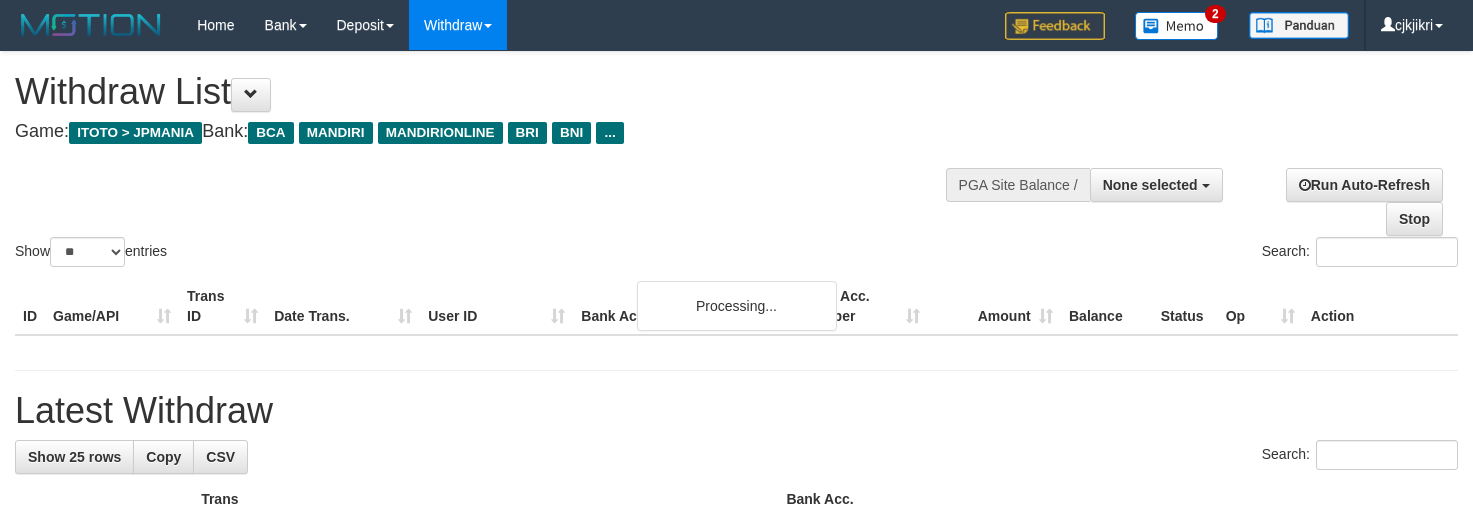 select 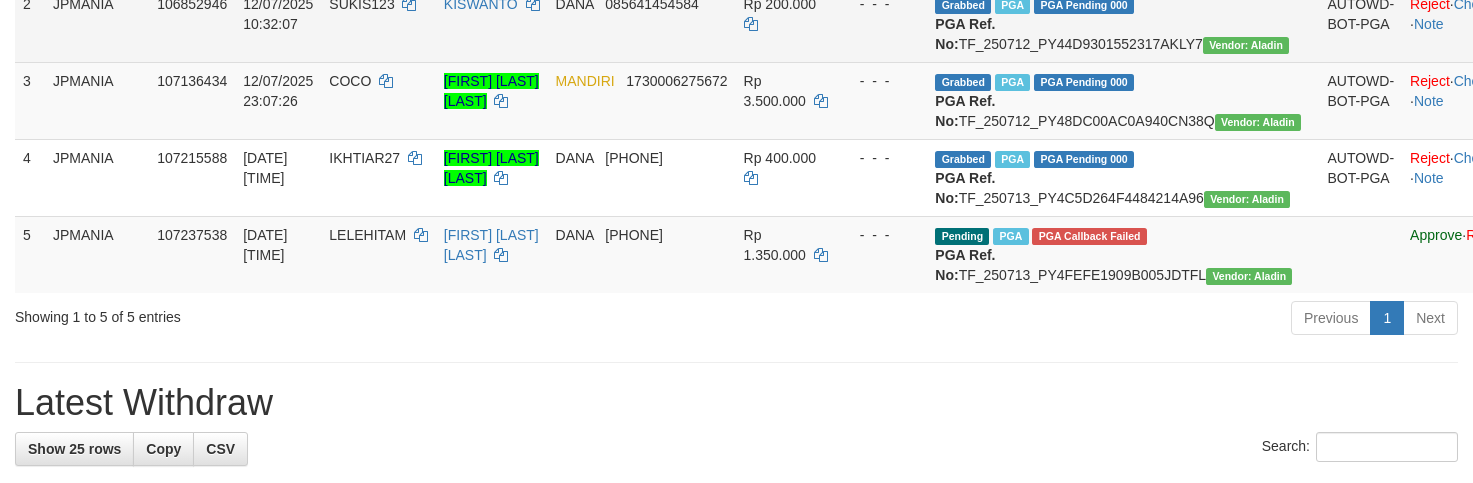 scroll, scrollTop: 355, scrollLeft: 0, axis: vertical 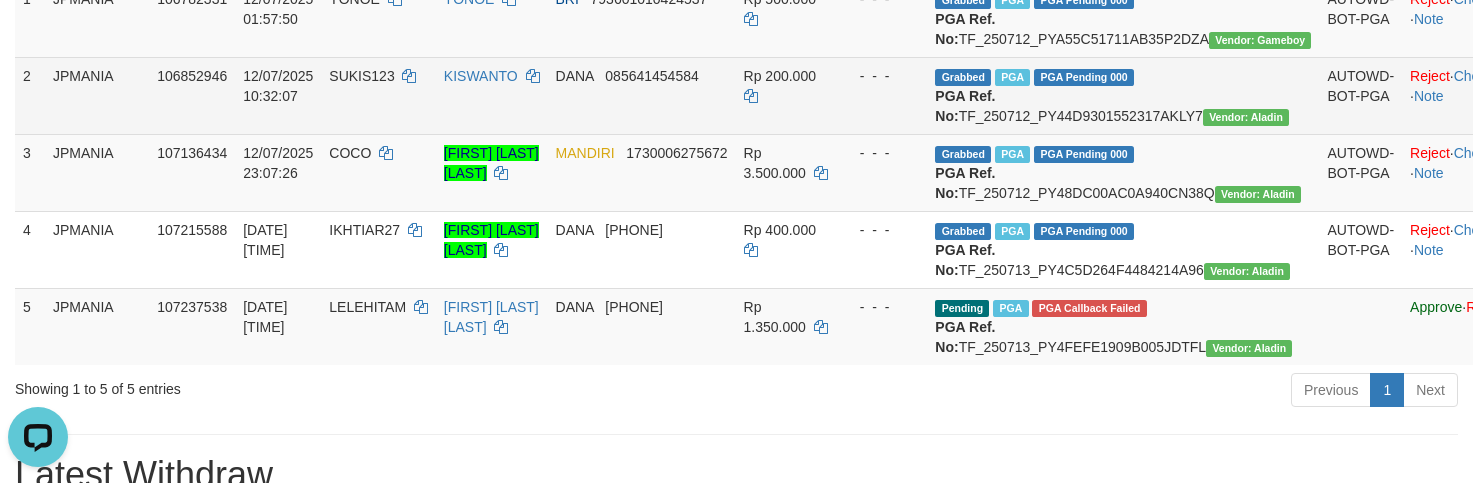 click on "SUKIS123" at bounding box center (378, 95) 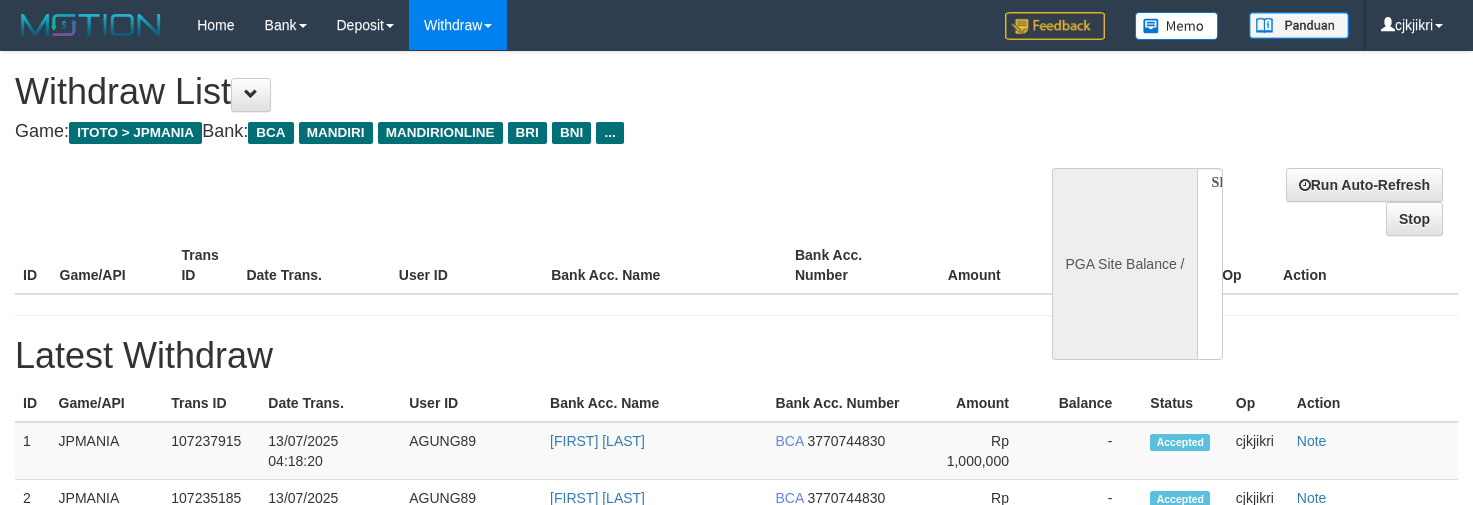 select 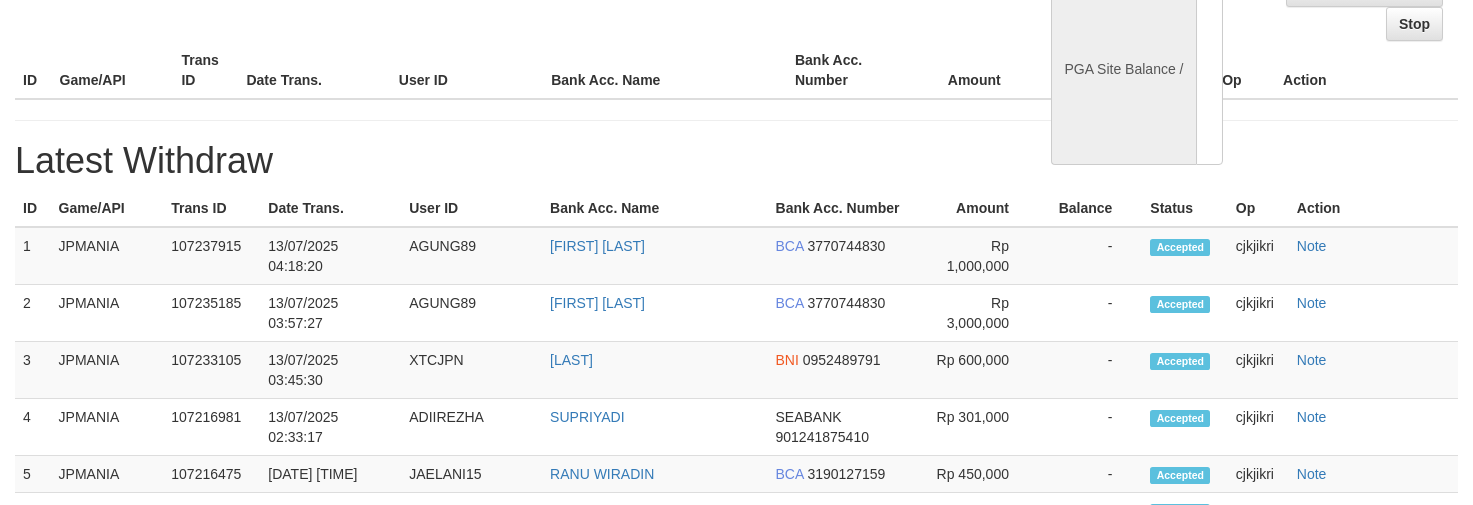 scroll, scrollTop: 144, scrollLeft: 0, axis: vertical 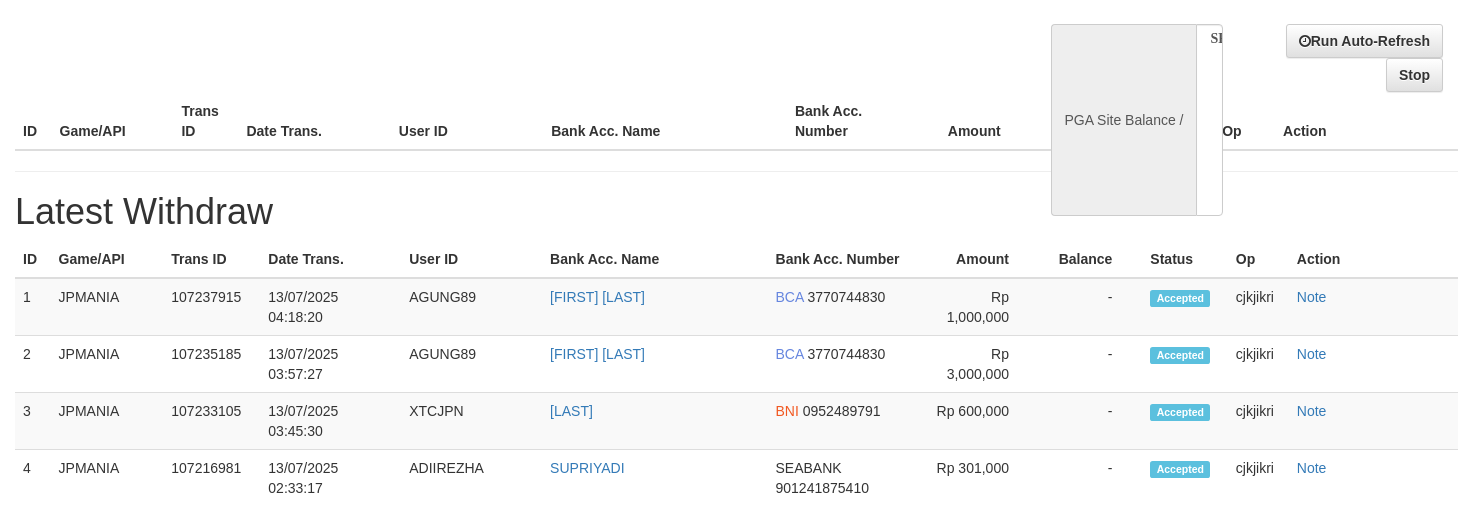 select on "**" 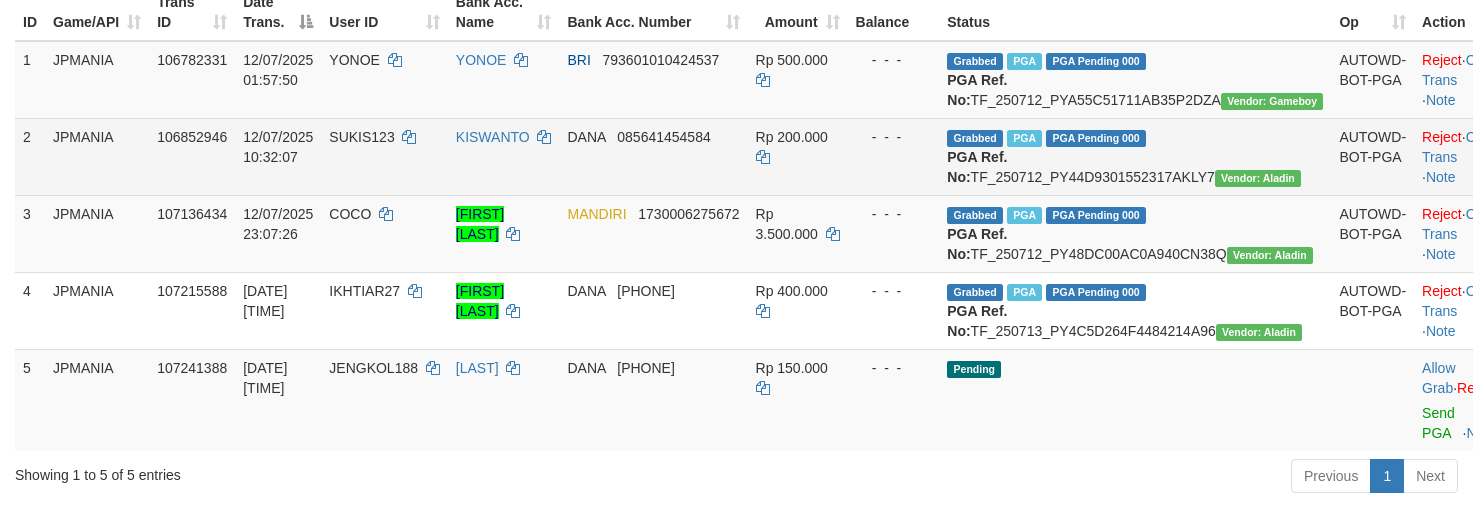 scroll, scrollTop: 444, scrollLeft: 0, axis: vertical 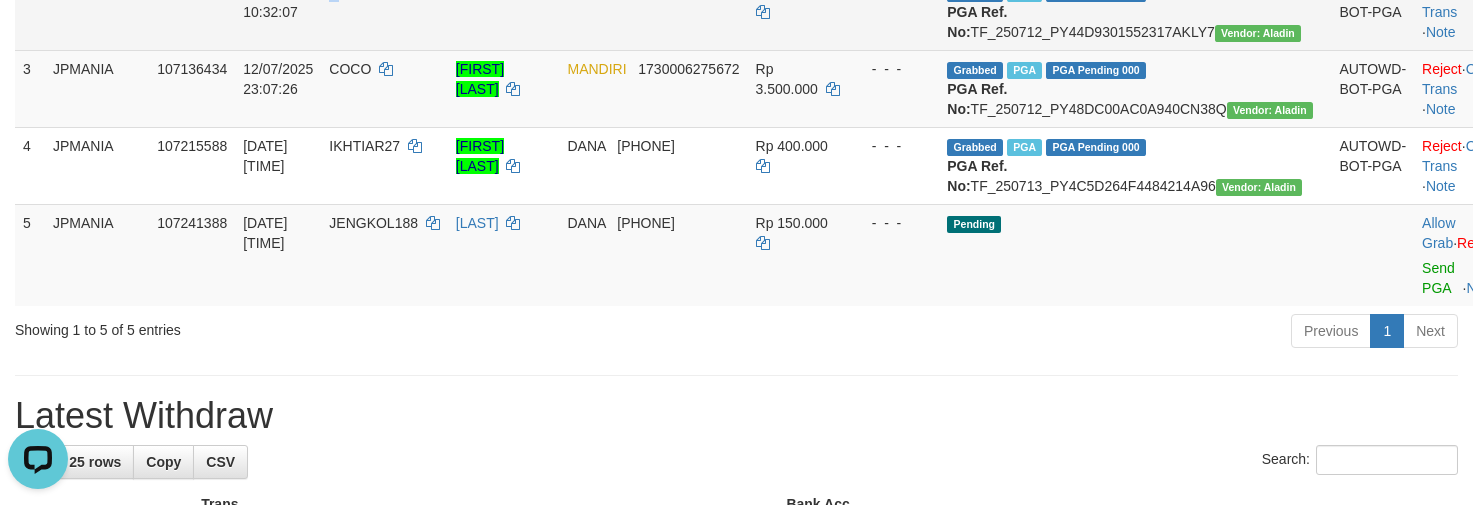 drag, startPoint x: 322, startPoint y: 34, endPoint x: 250, endPoint y: 43, distance: 72.56032 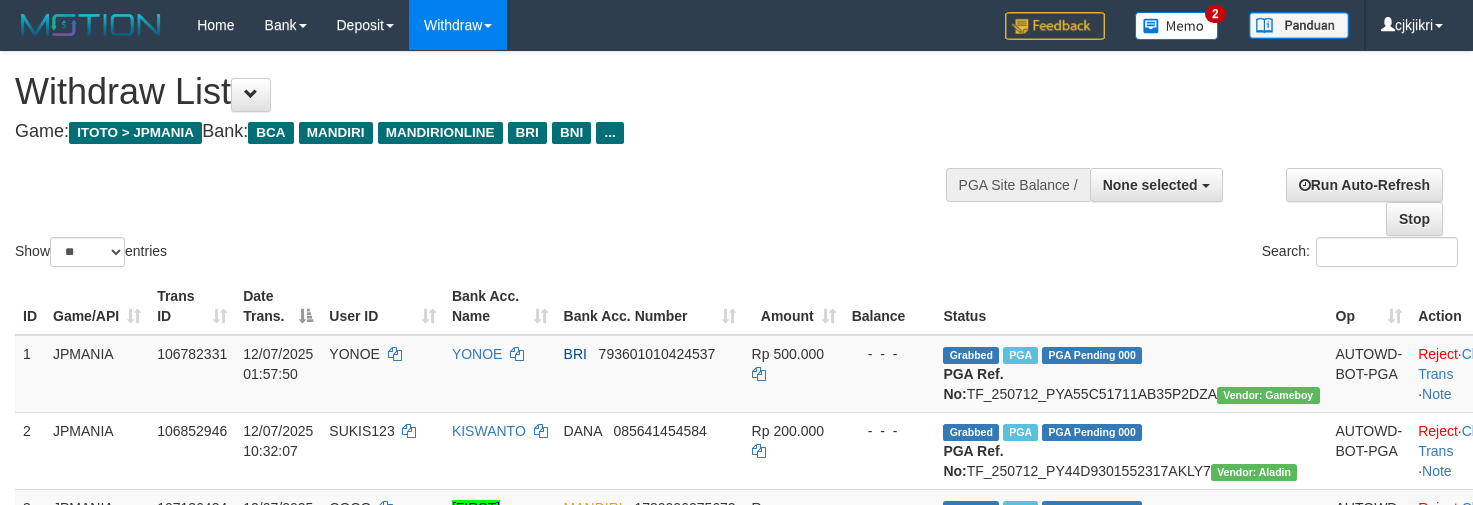 select 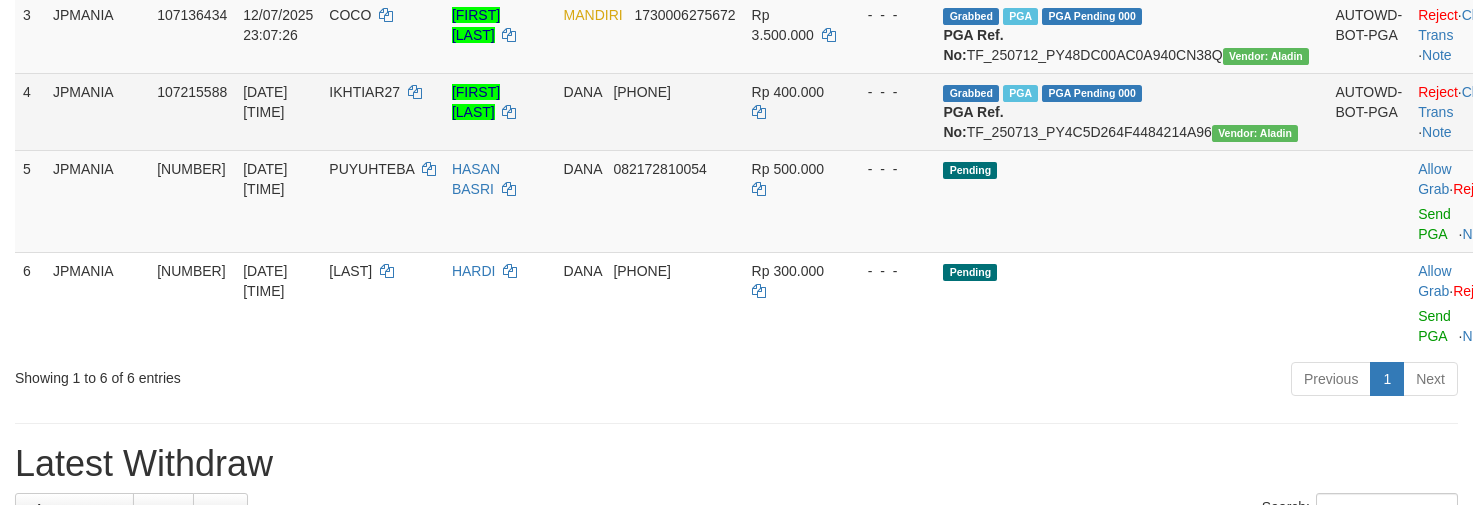 scroll, scrollTop: 439, scrollLeft: 0, axis: vertical 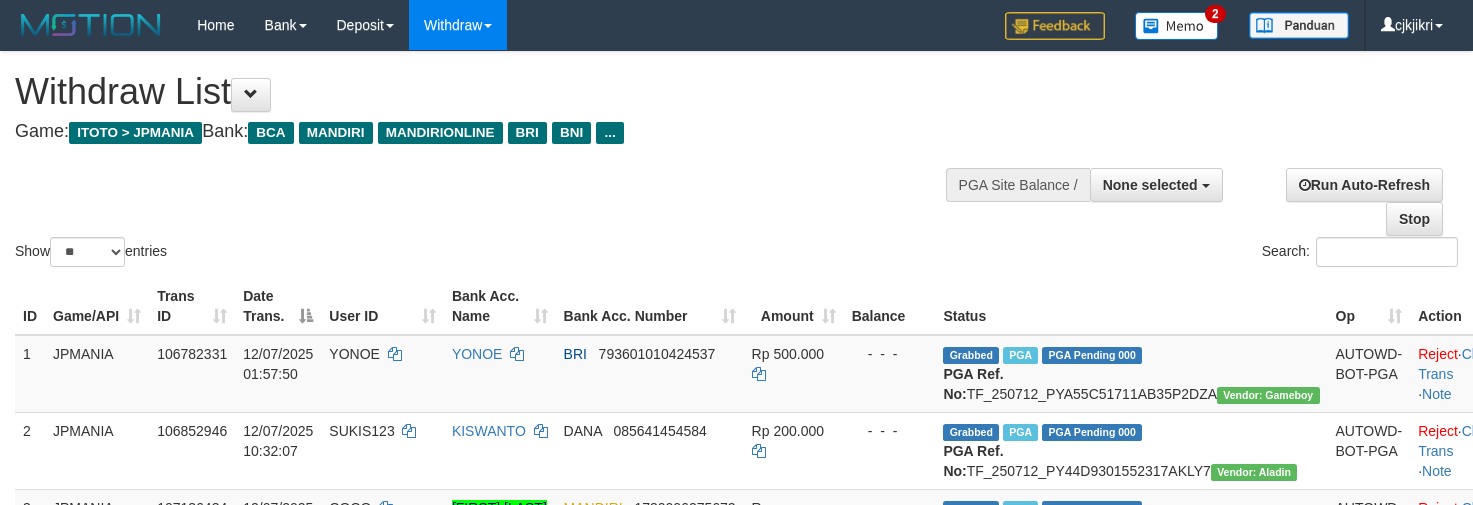 select 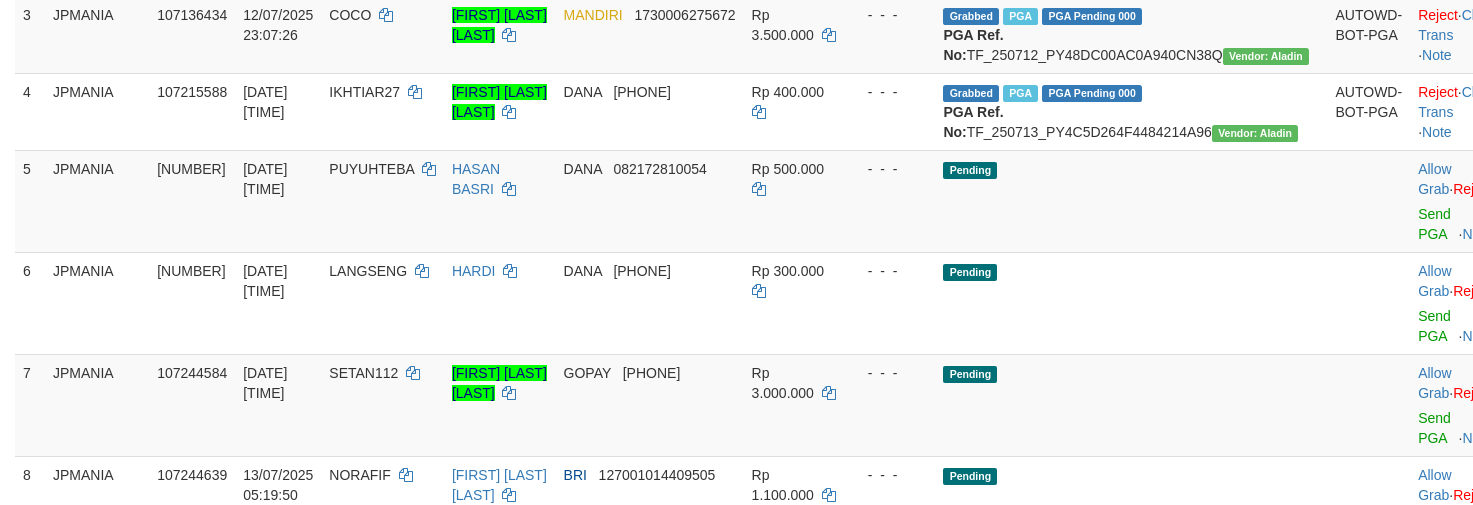 scroll, scrollTop: 439, scrollLeft: 0, axis: vertical 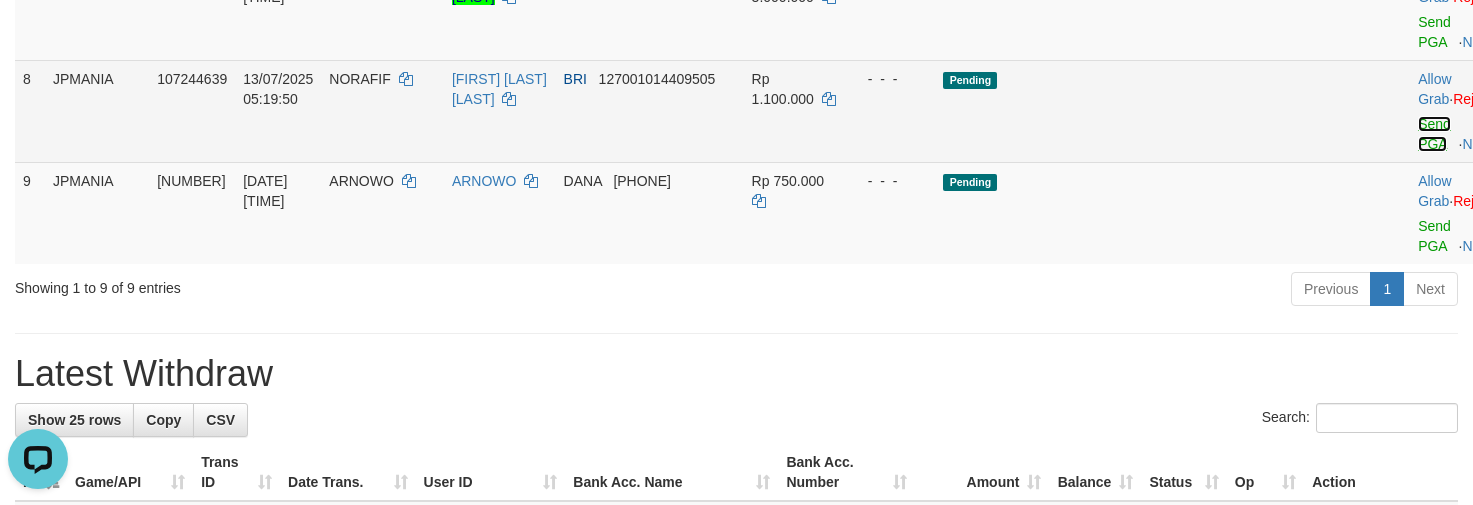 click on "Send PGA" at bounding box center (1434, 134) 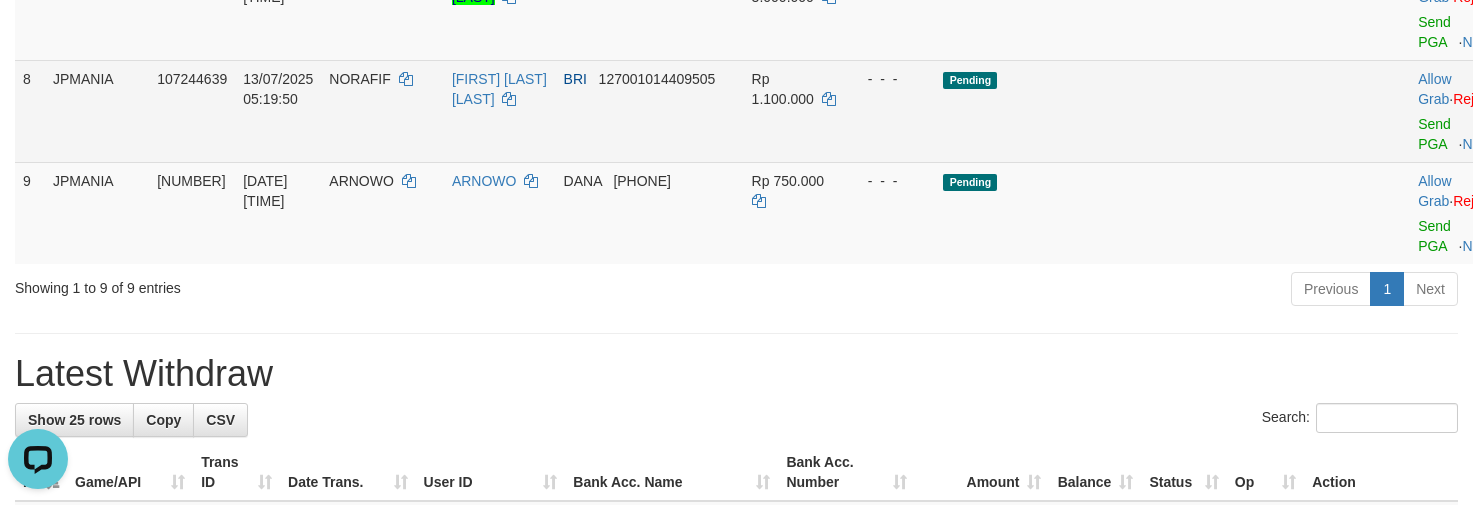 click on "NORAFIF" at bounding box center [359, 79] 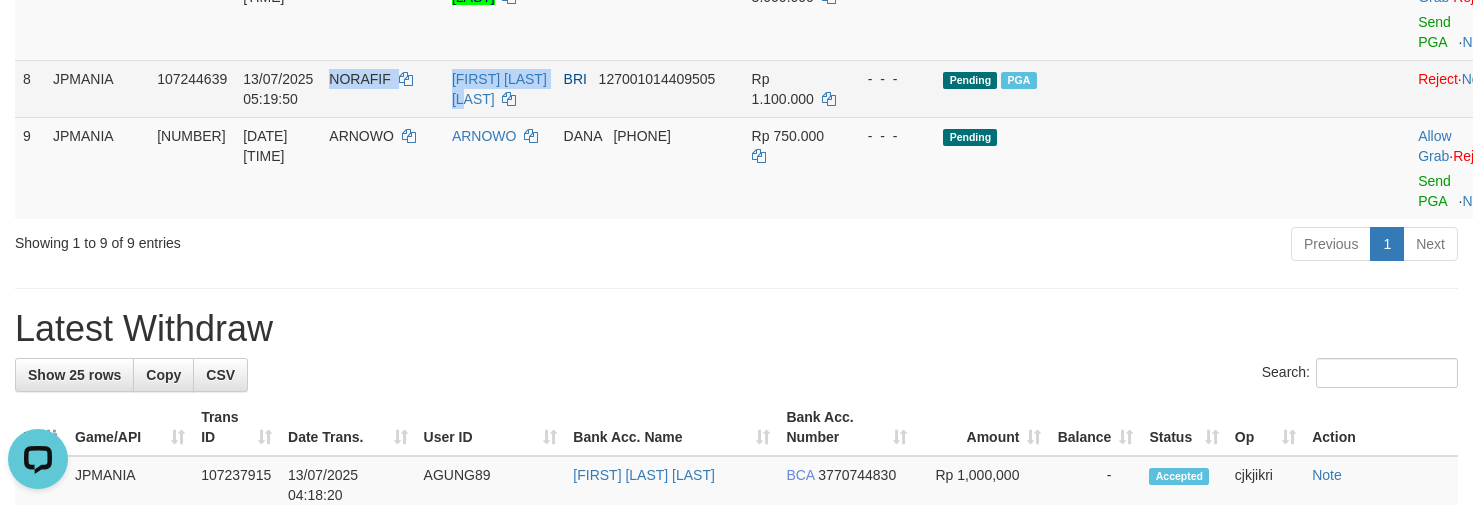 drag, startPoint x: 360, startPoint y: 157, endPoint x: 1218, endPoint y: 63, distance: 863.13385 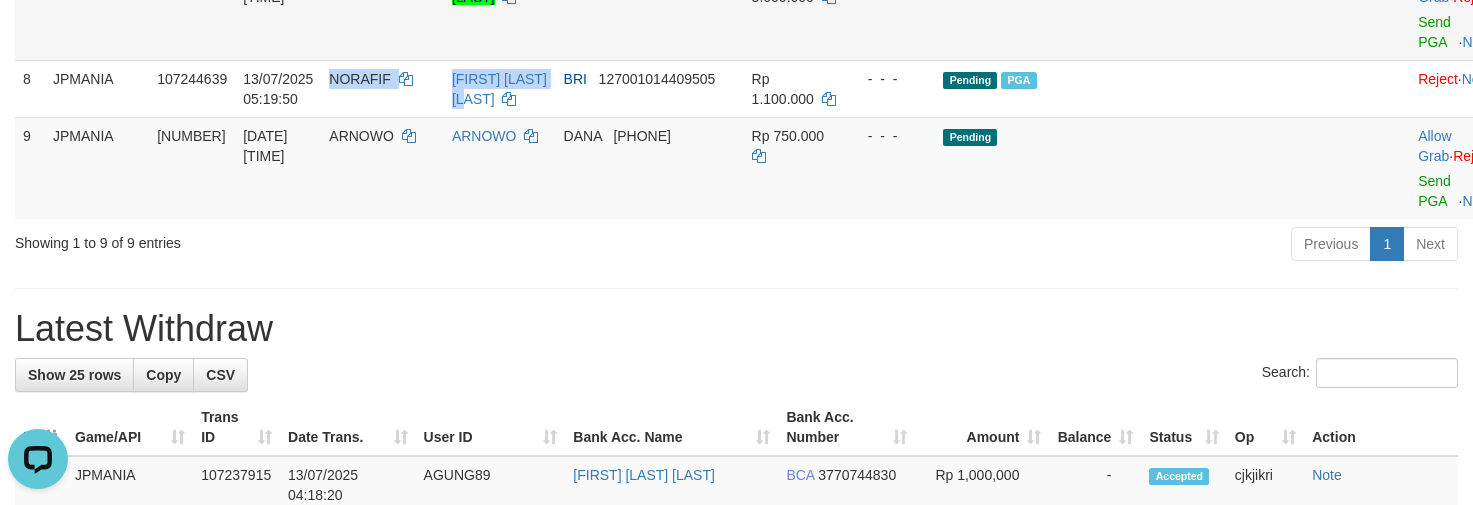 copy on "NORAFIF    NOR AFIF ISKANDAR" 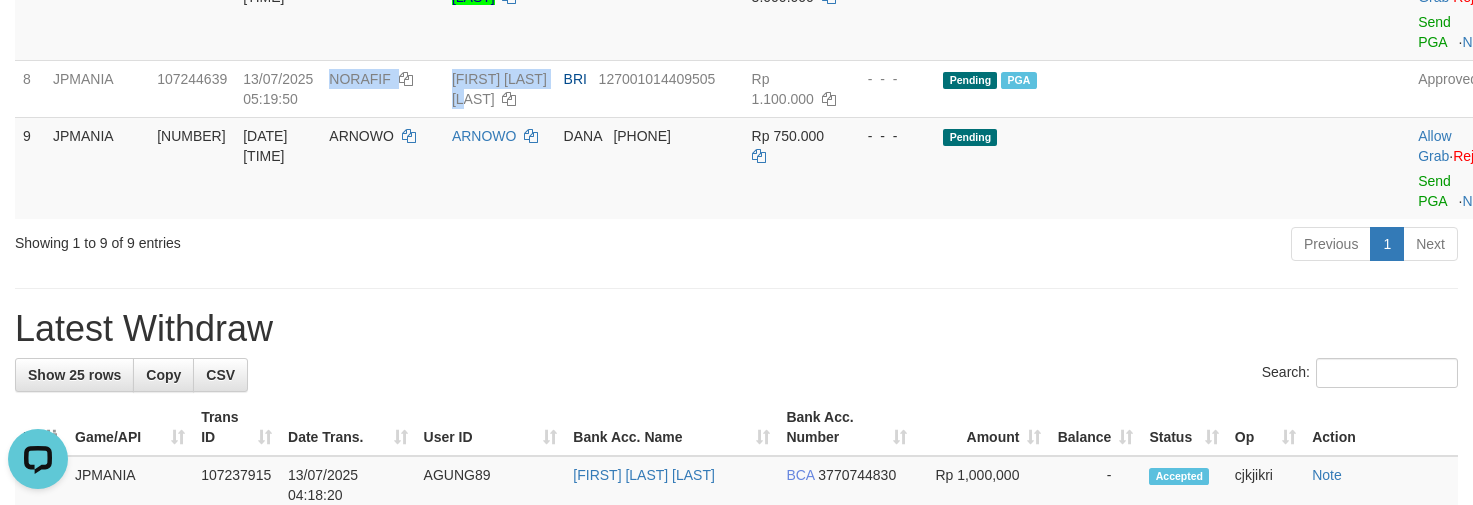 drag, startPoint x: 709, startPoint y: 376, endPoint x: 694, endPoint y: 376, distance: 15 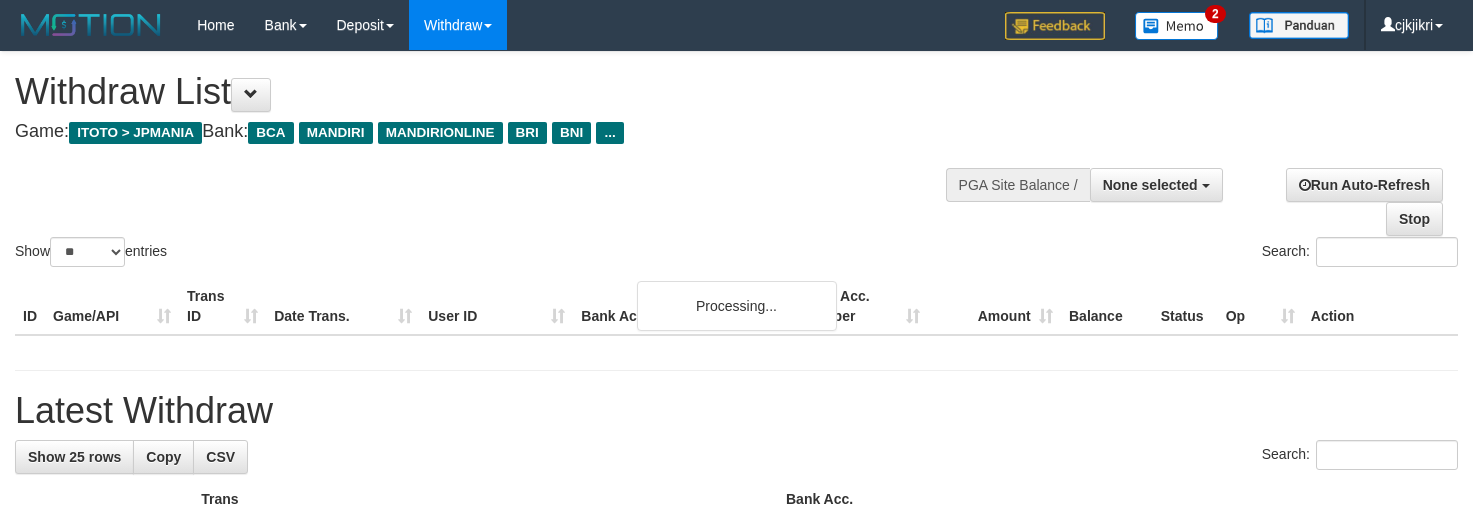select on "**" 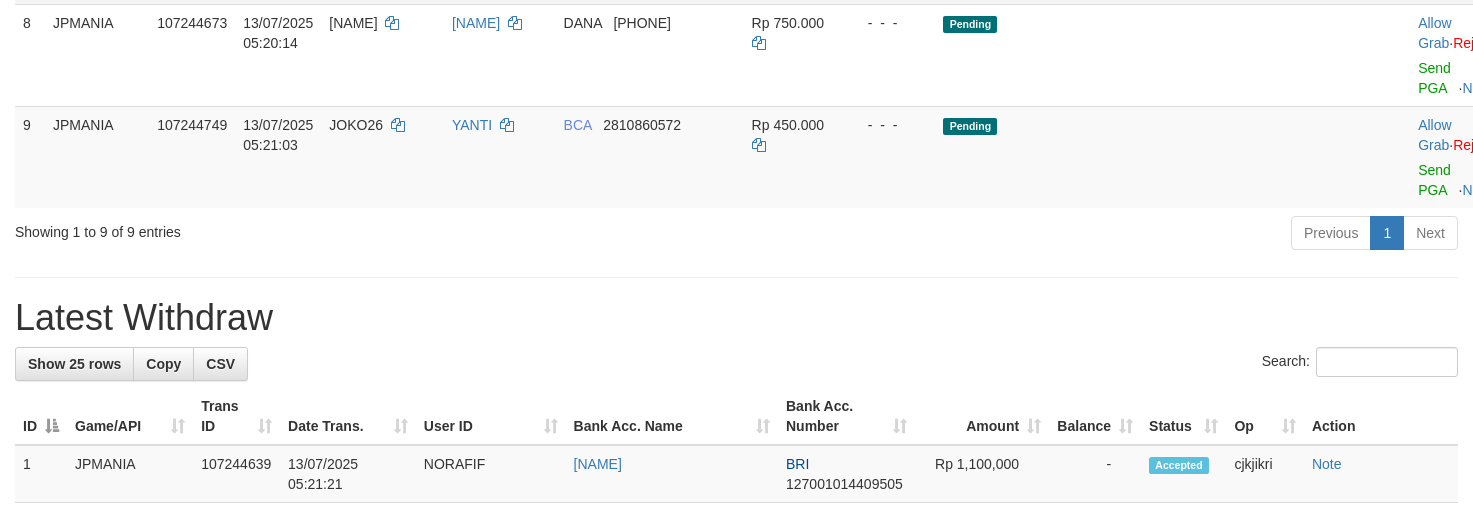 scroll, scrollTop: 889, scrollLeft: 0, axis: vertical 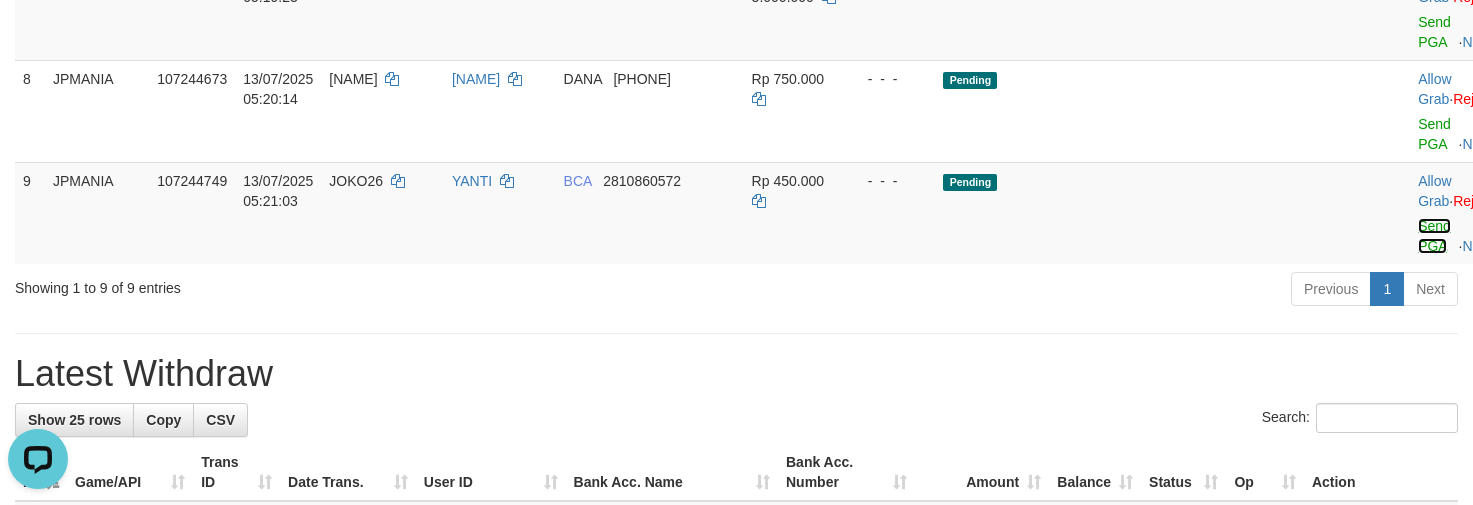 drag, startPoint x: 1357, startPoint y: 328, endPoint x: 876, endPoint y: 348, distance: 481.41562 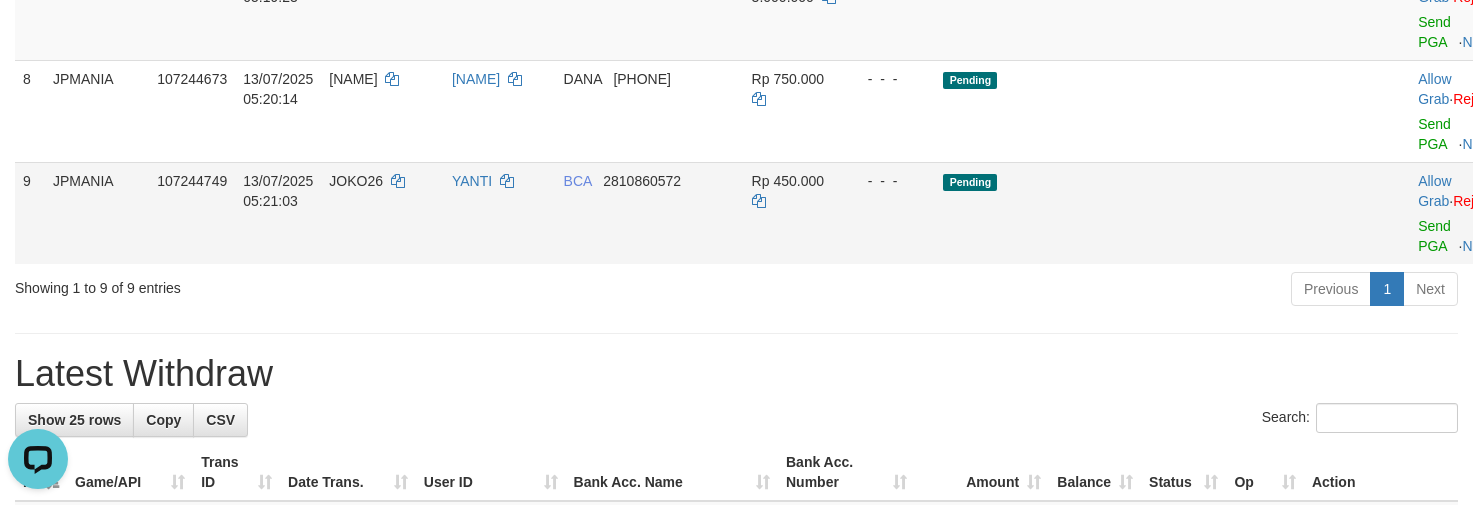 click on "JOKO26" at bounding box center [356, 181] 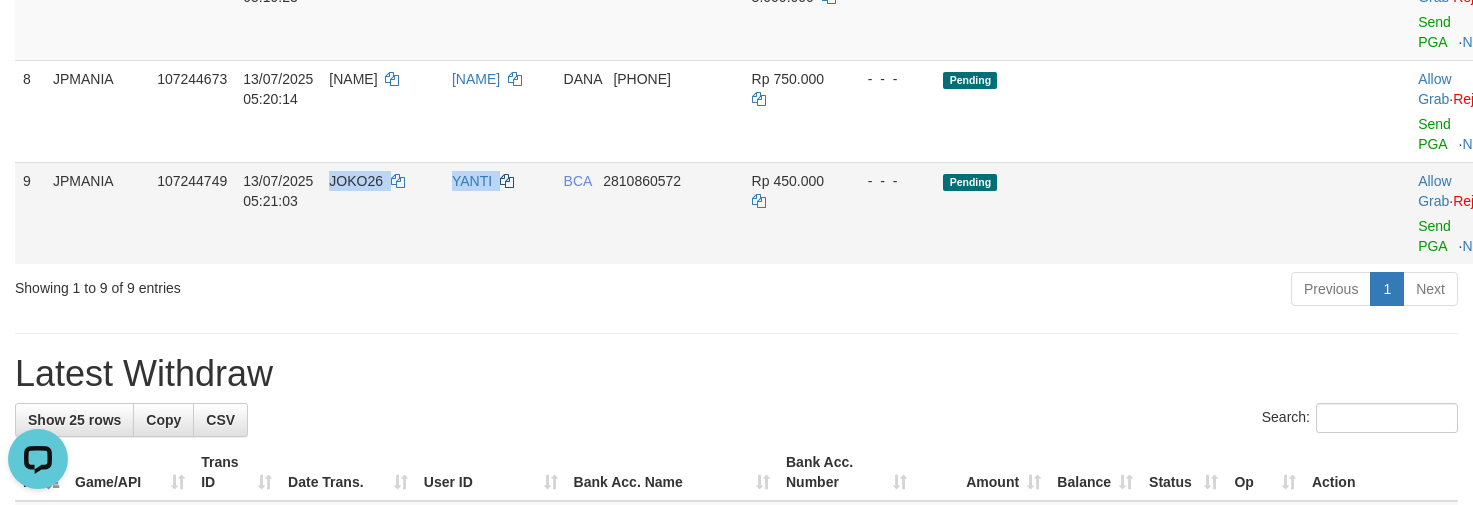 drag, startPoint x: 373, startPoint y: 261, endPoint x: 531, endPoint y: 262, distance: 158.00316 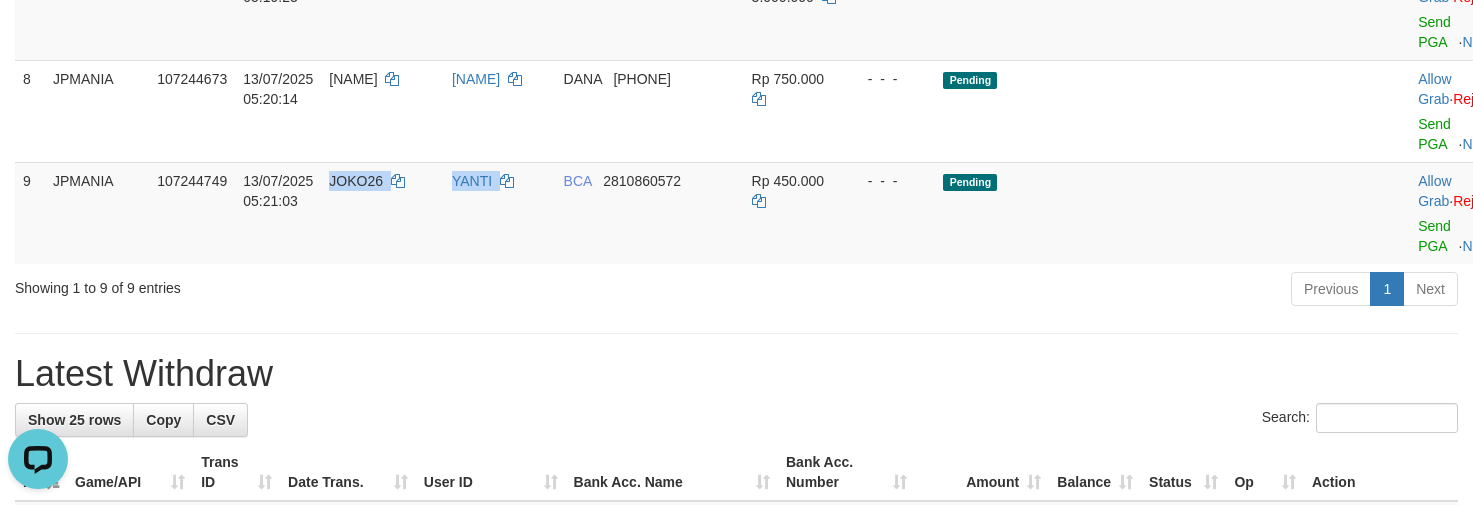 copy on "JOKO26    YANTI" 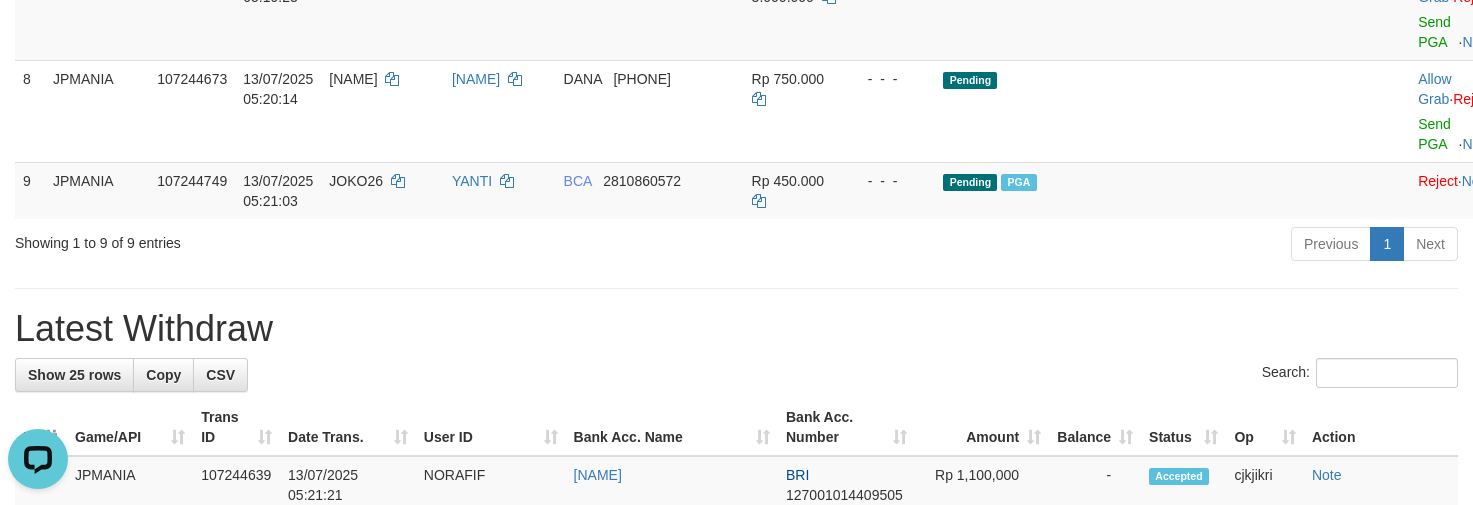 drag, startPoint x: 894, startPoint y: 376, endPoint x: 658, endPoint y: 253, distance: 266.12967 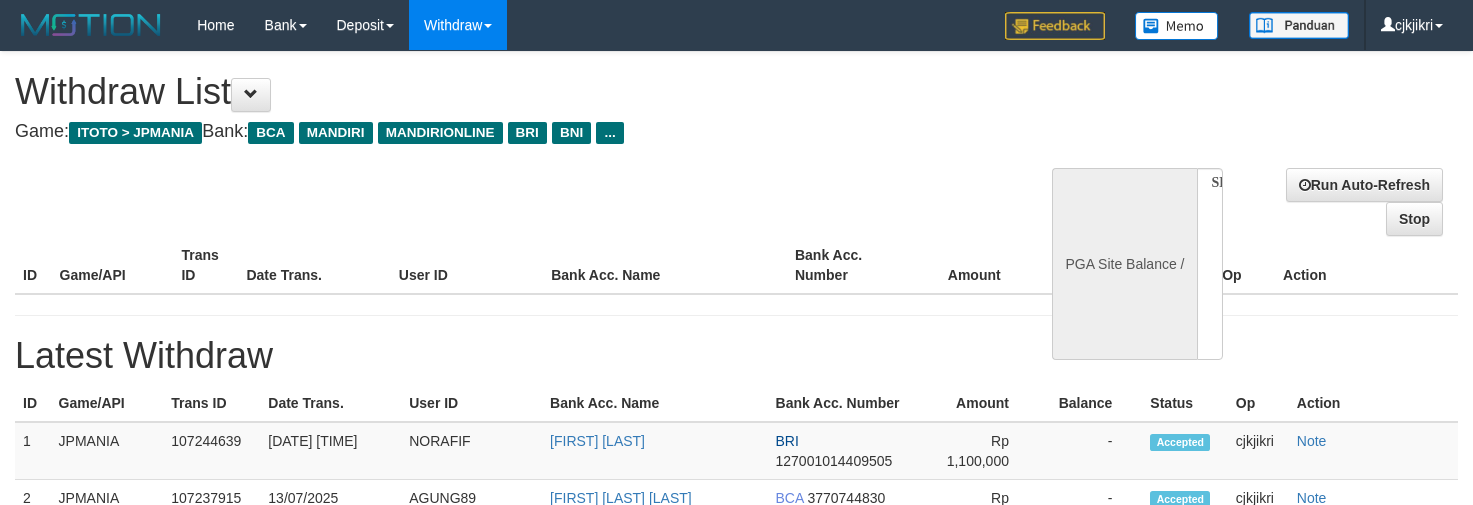 select 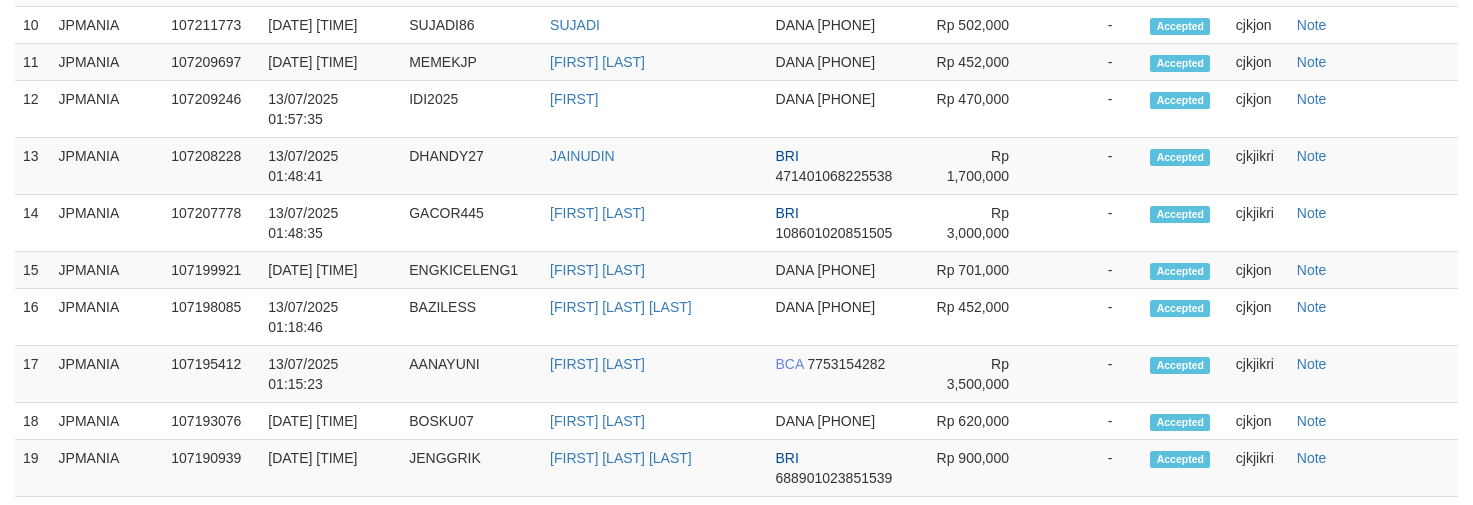 select on "**" 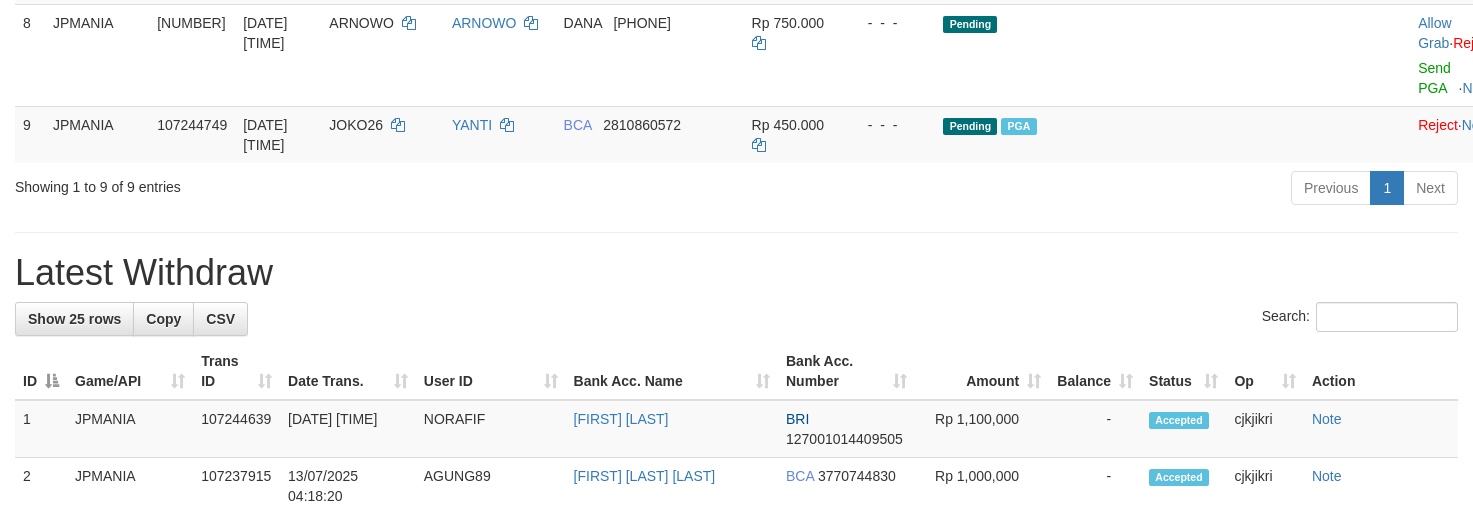 scroll, scrollTop: 889, scrollLeft: 0, axis: vertical 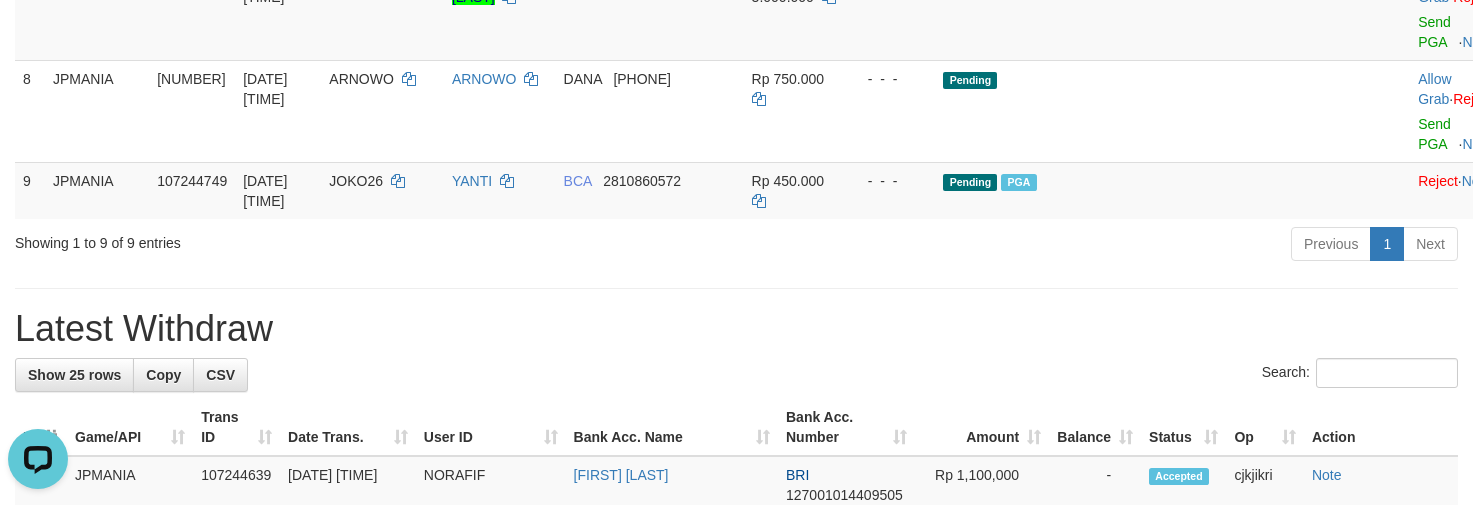 click on "**********" at bounding box center [736, 490] 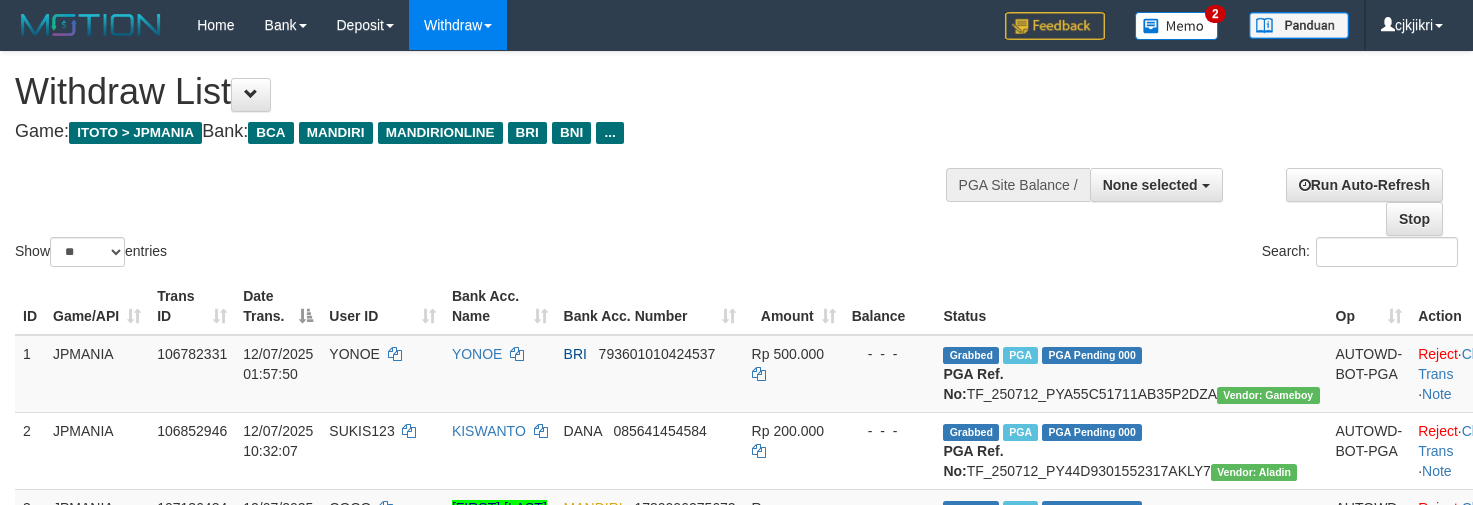 select 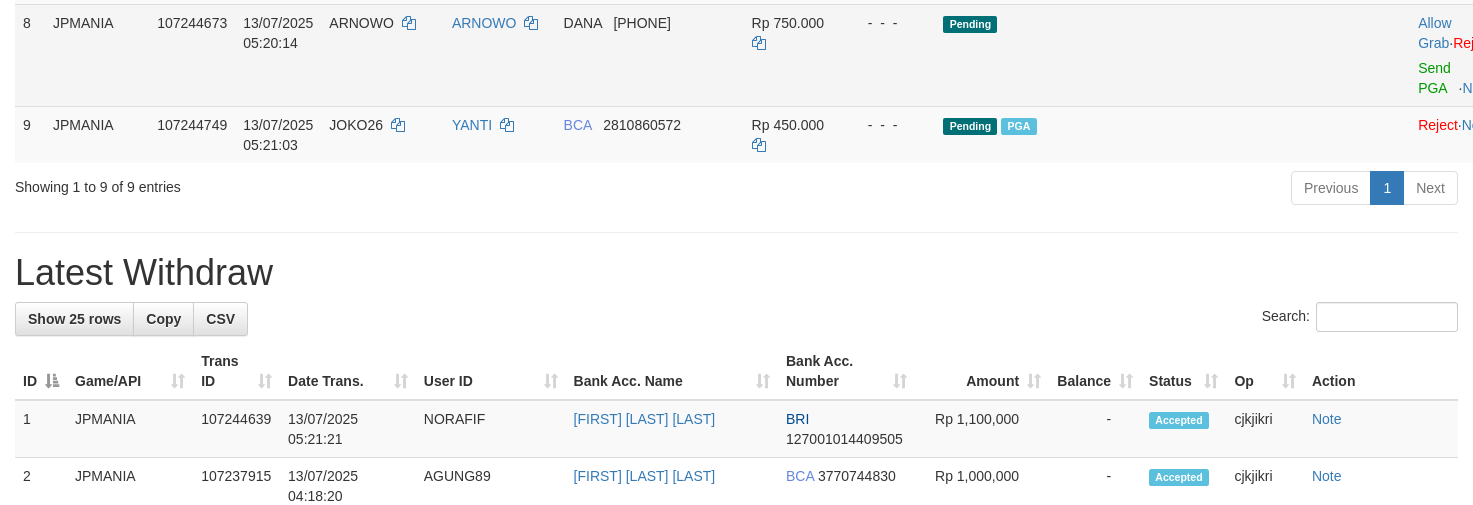 scroll, scrollTop: 889, scrollLeft: 0, axis: vertical 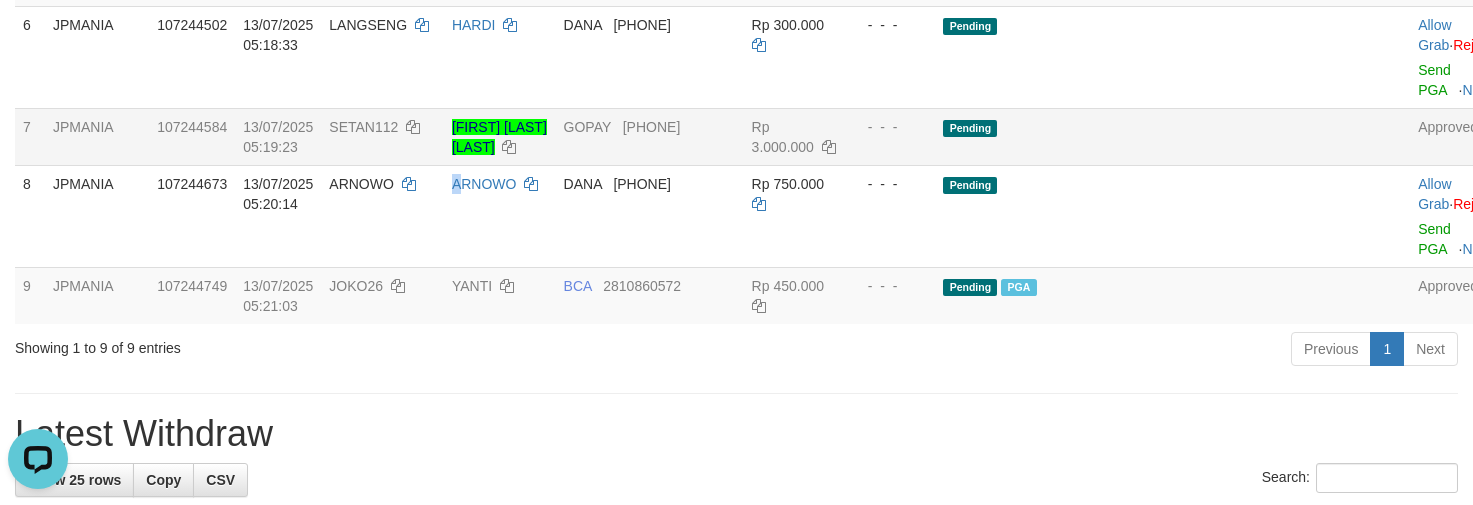 drag, startPoint x: 484, startPoint y: 297, endPoint x: 366, endPoint y: 231, distance: 135.20355 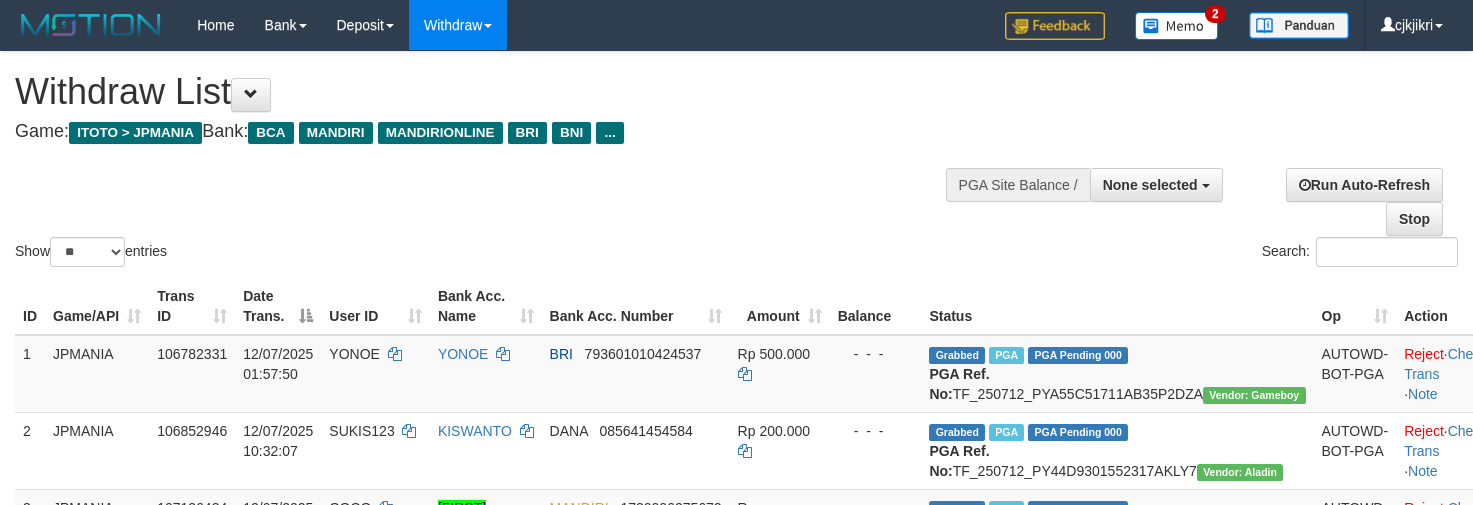 select 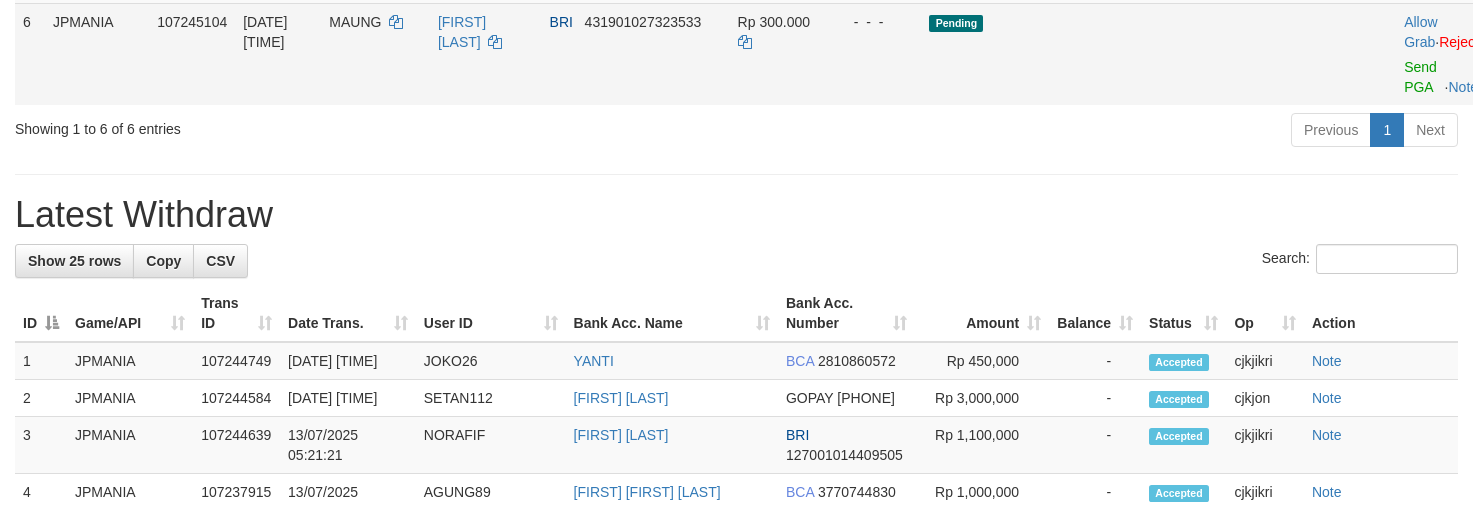 scroll, scrollTop: 645, scrollLeft: 0, axis: vertical 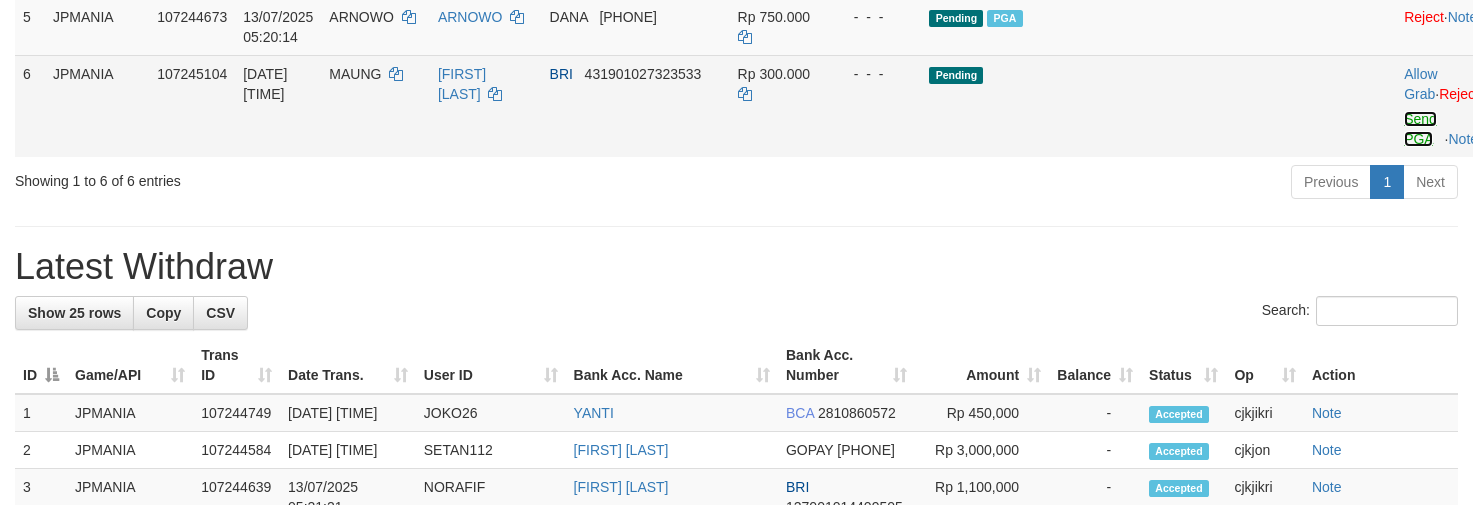 click on "Send PGA" at bounding box center (1420, 129) 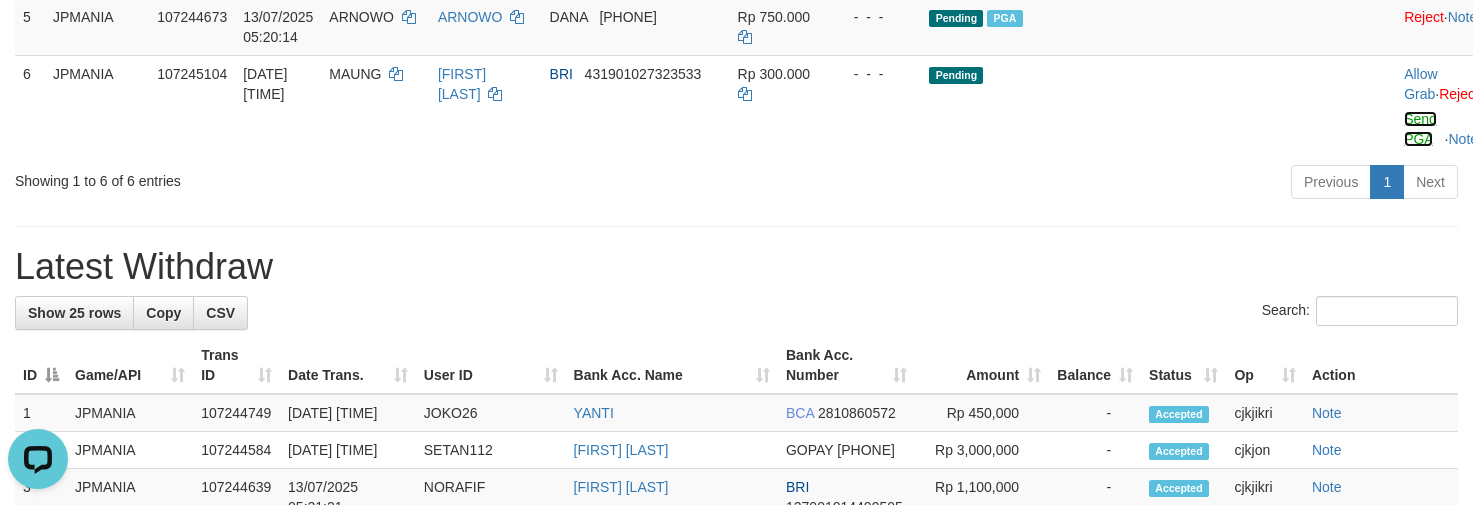 scroll, scrollTop: 0, scrollLeft: 0, axis: both 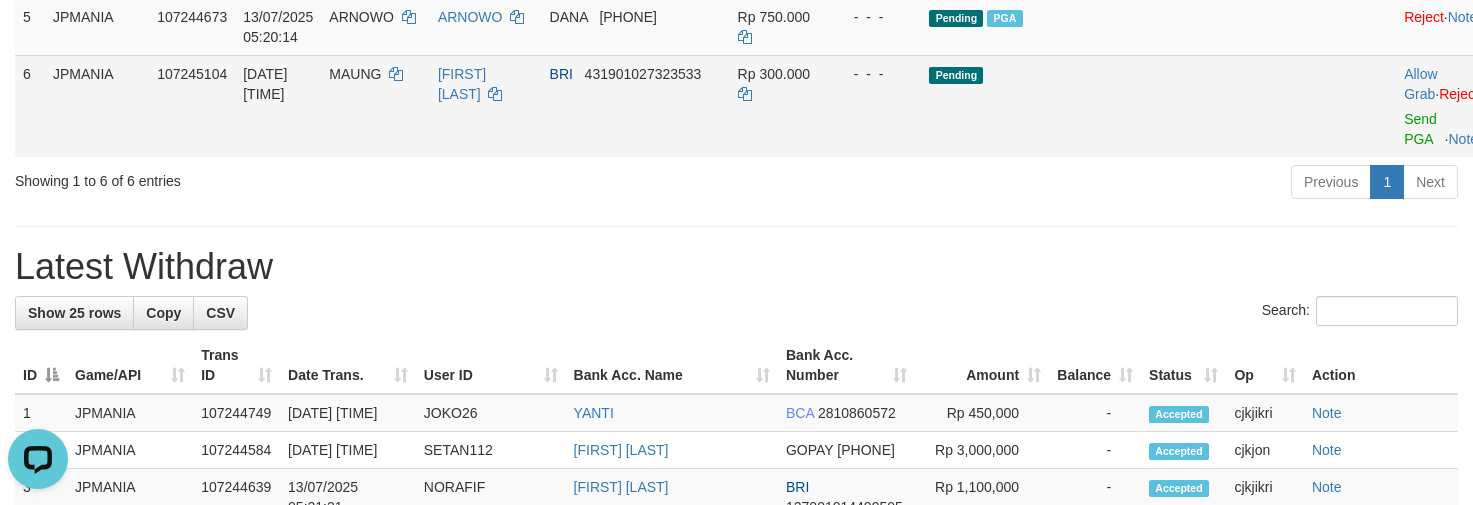 click on "[DATE] [TIME]" at bounding box center (265, 84) 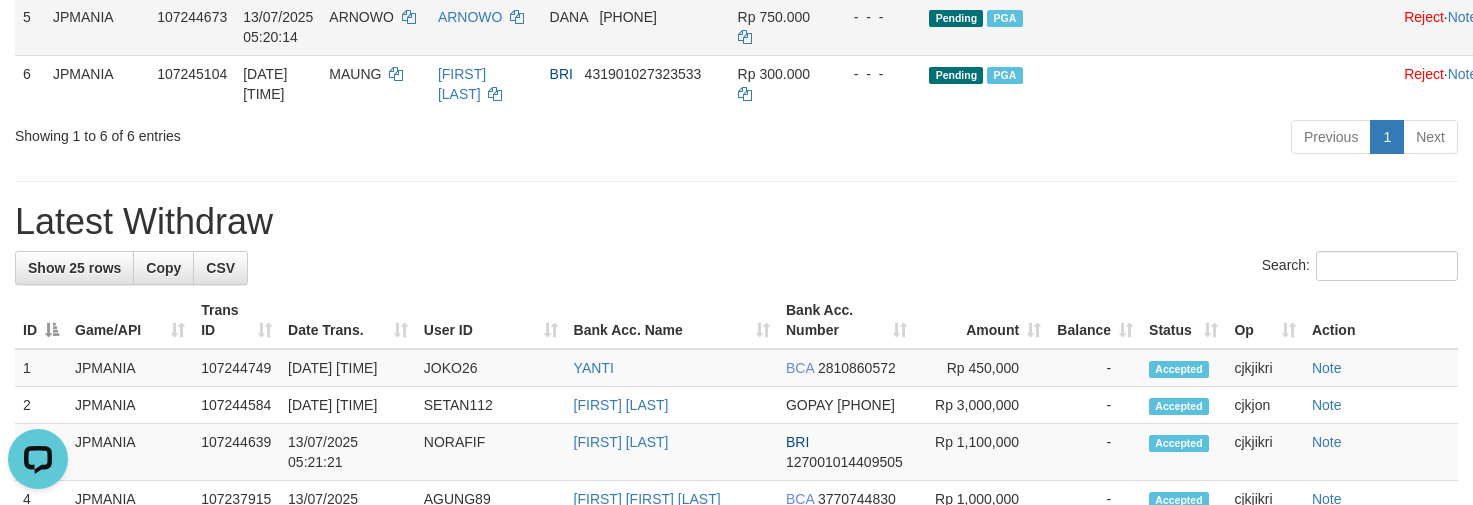 click on "ARNOWO" at bounding box center [375, 26] 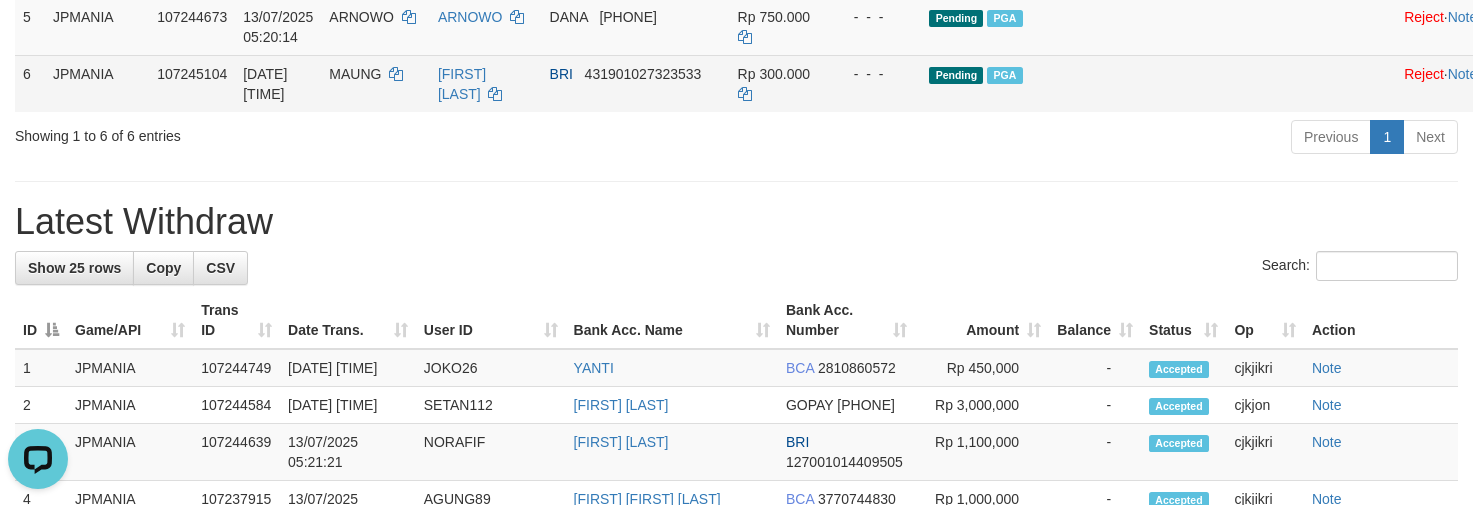 click on "MAUNG" at bounding box center (355, 74) 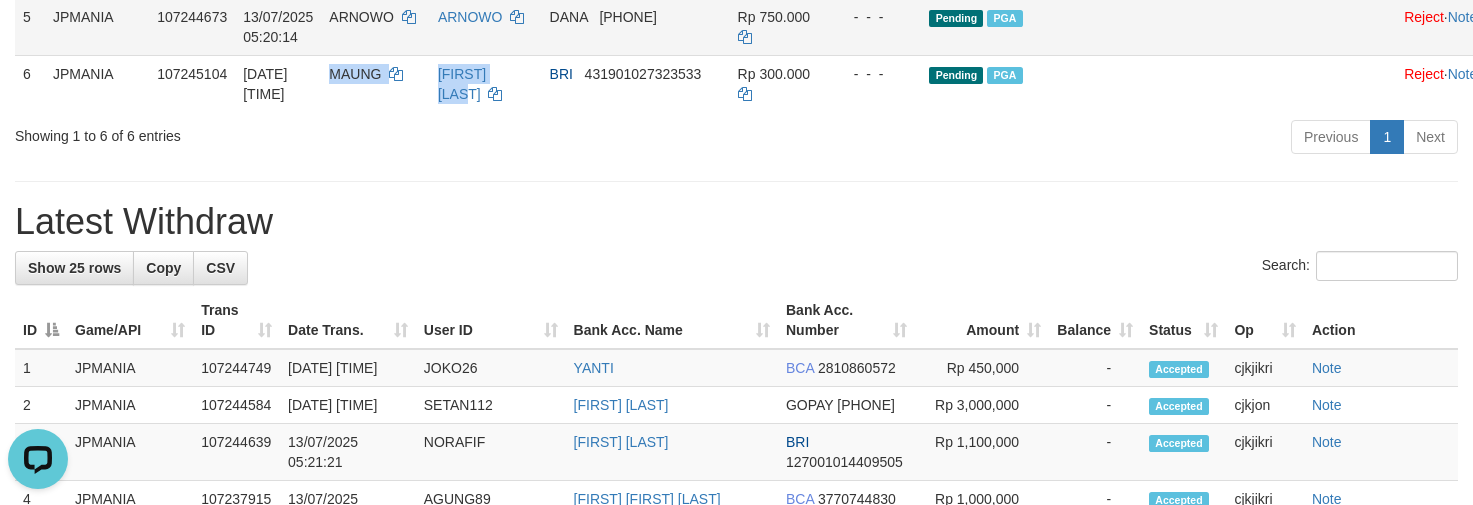 drag, startPoint x: 360, startPoint y: 159, endPoint x: 1242, endPoint y: 88, distance: 884.8531 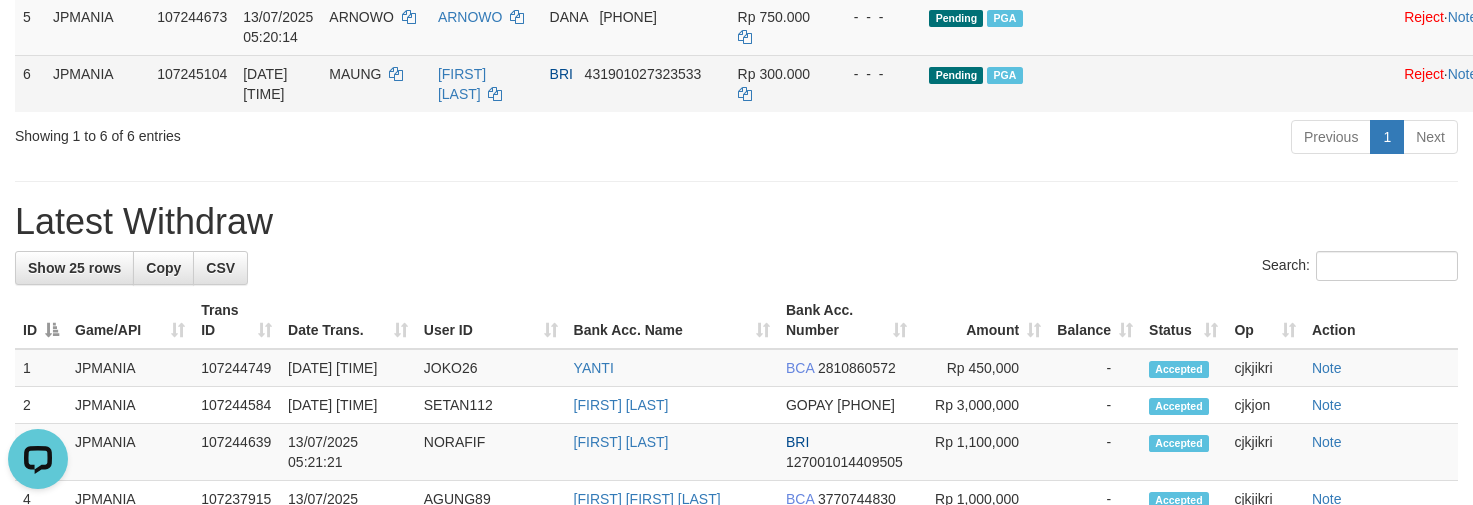 drag, startPoint x: 631, startPoint y: 270, endPoint x: 421, endPoint y: 192, distance: 224.01785 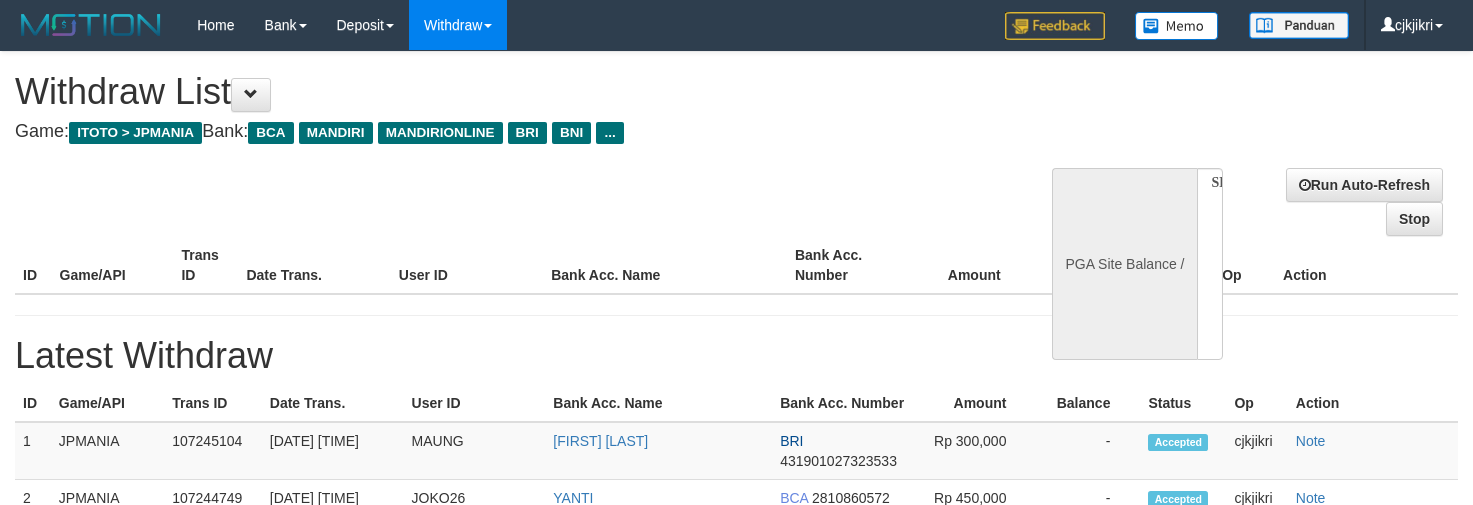 select 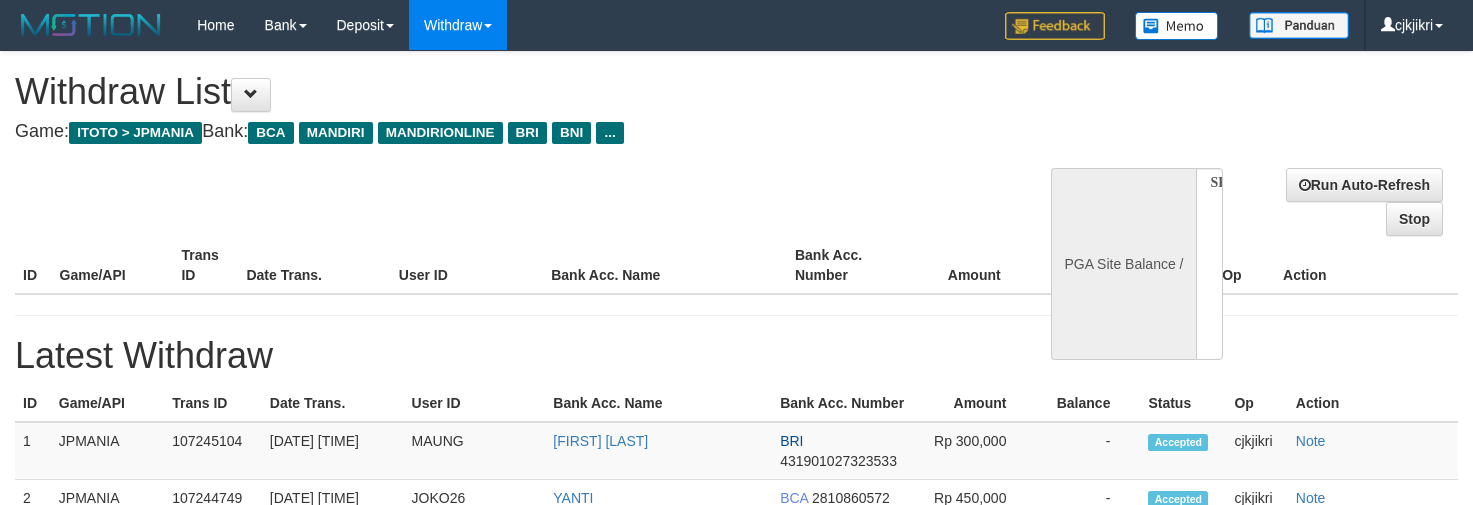 scroll, scrollTop: 645, scrollLeft: 0, axis: vertical 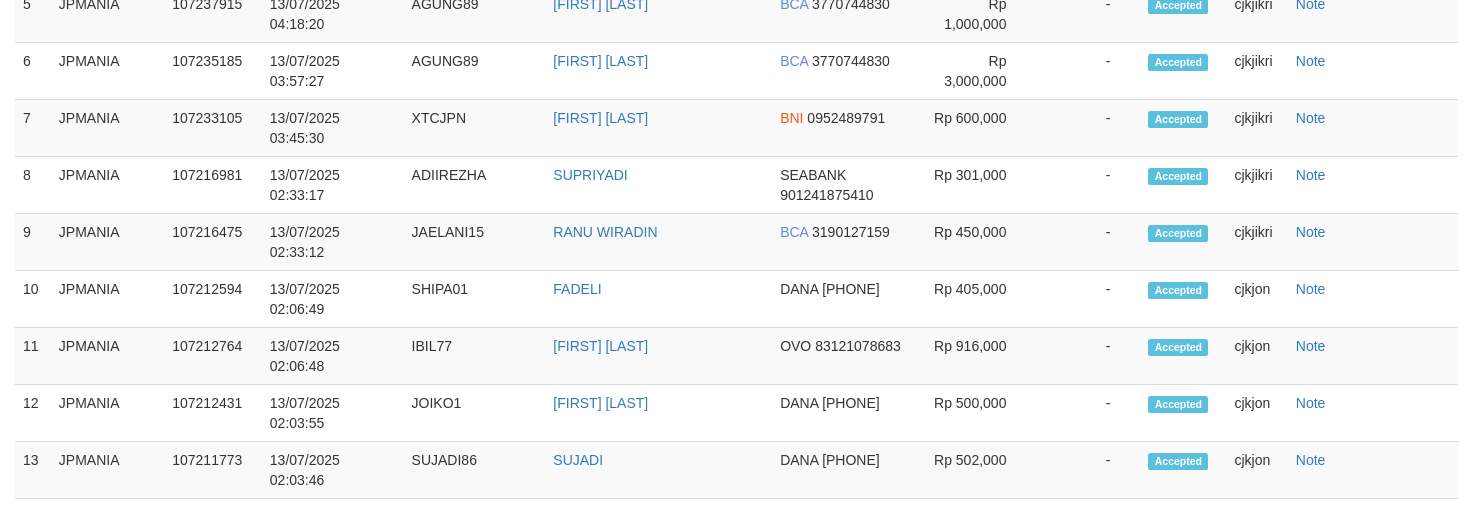 select on "**" 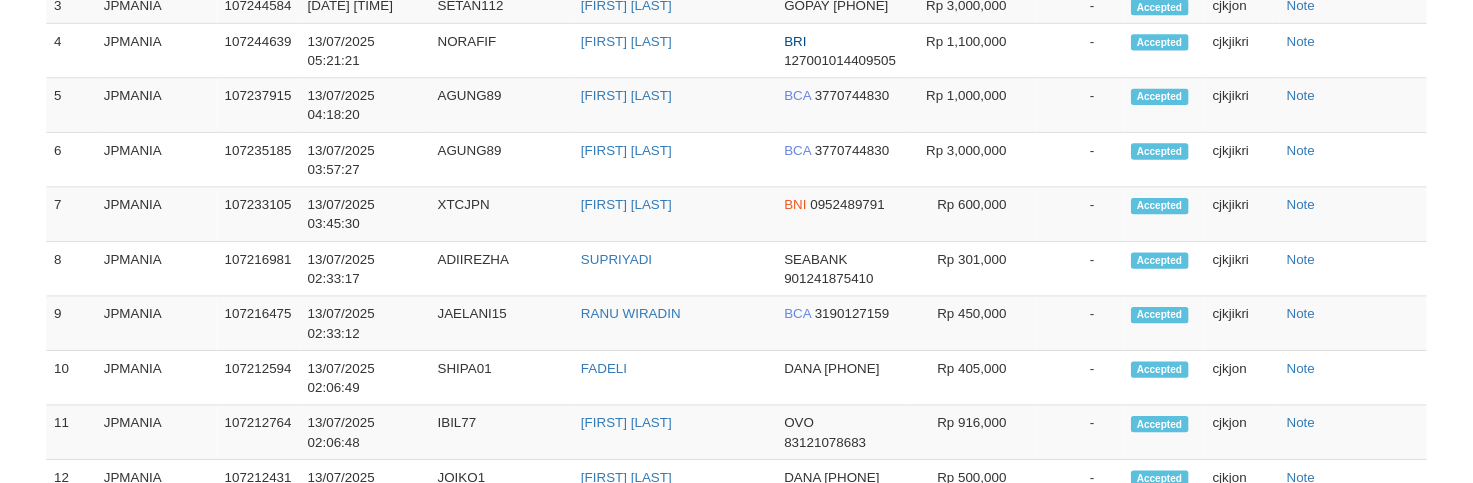 scroll, scrollTop: 1168, scrollLeft: 0, axis: vertical 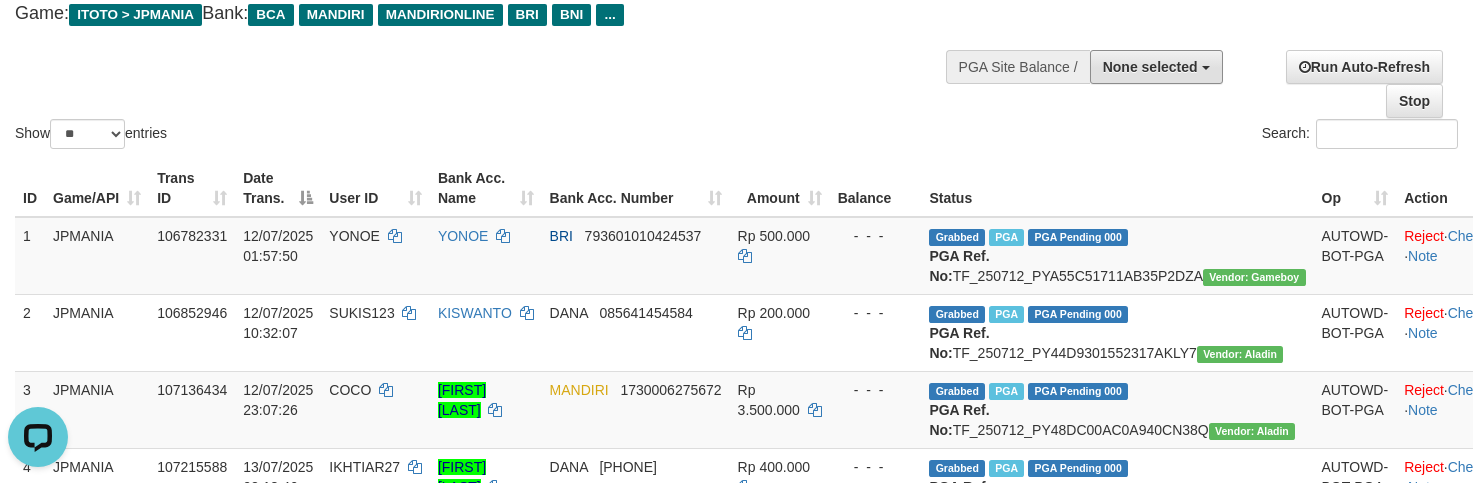 drag, startPoint x: 1132, startPoint y: 79, endPoint x: 1128, endPoint y: 91, distance: 12.649111 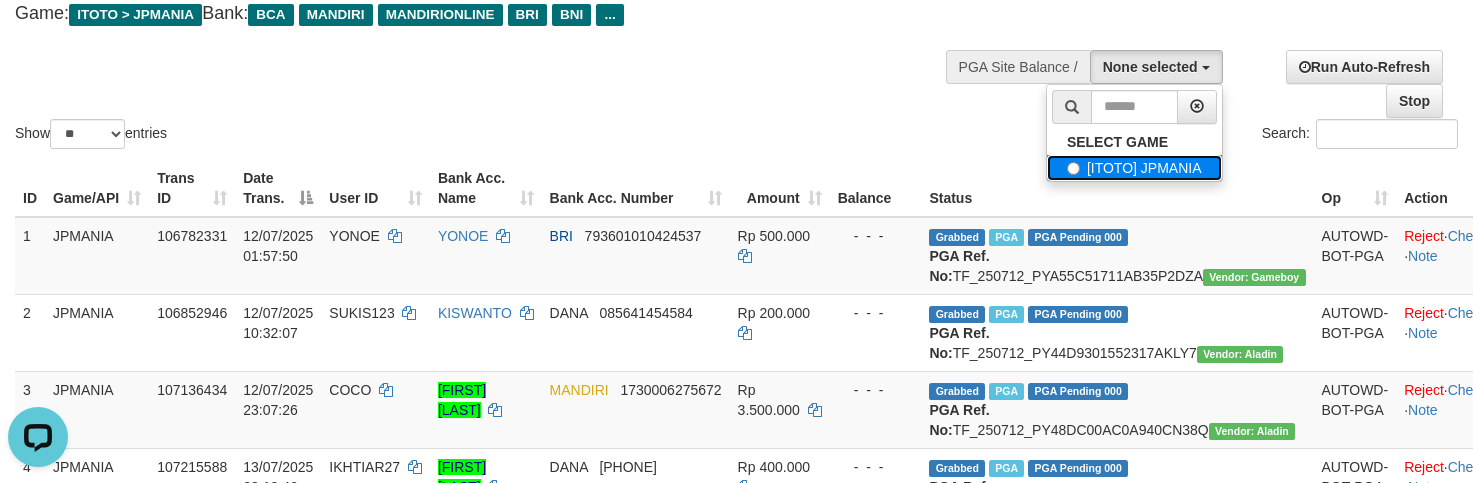 click on "[ITOTO] JPMANIA" at bounding box center [1134, 168] 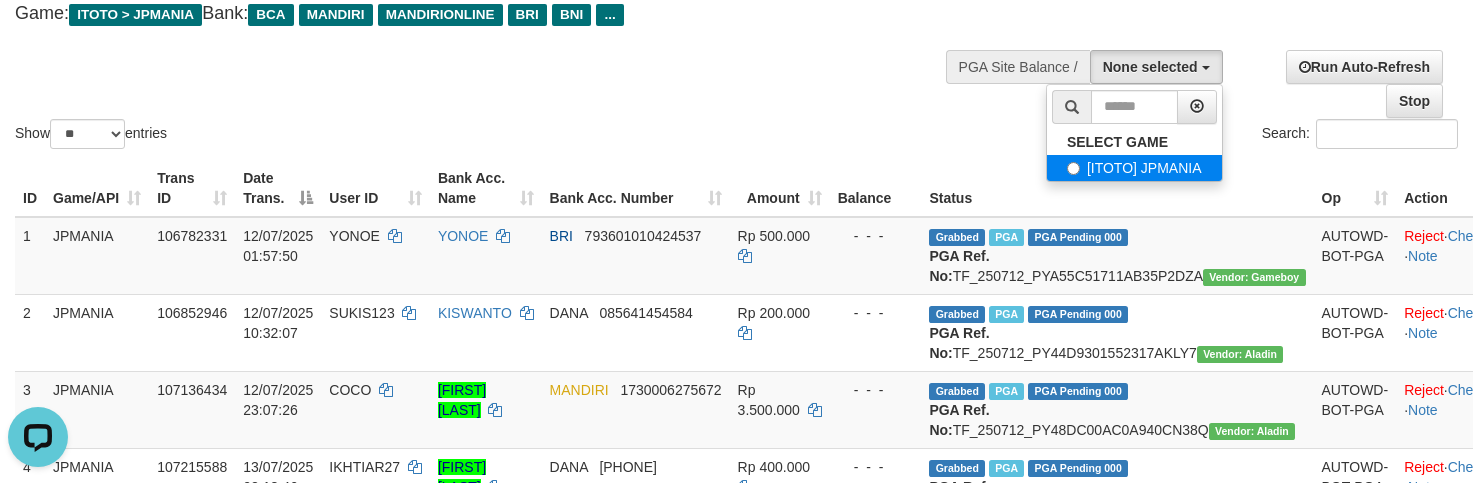 select on "****" 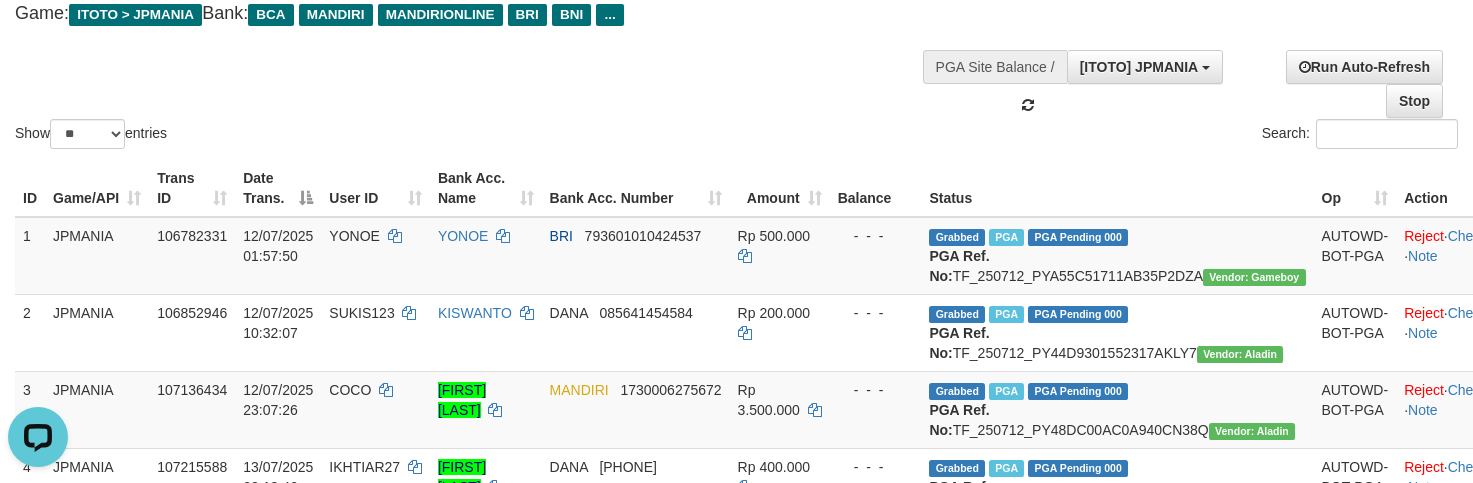 scroll, scrollTop: 18, scrollLeft: 0, axis: vertical 